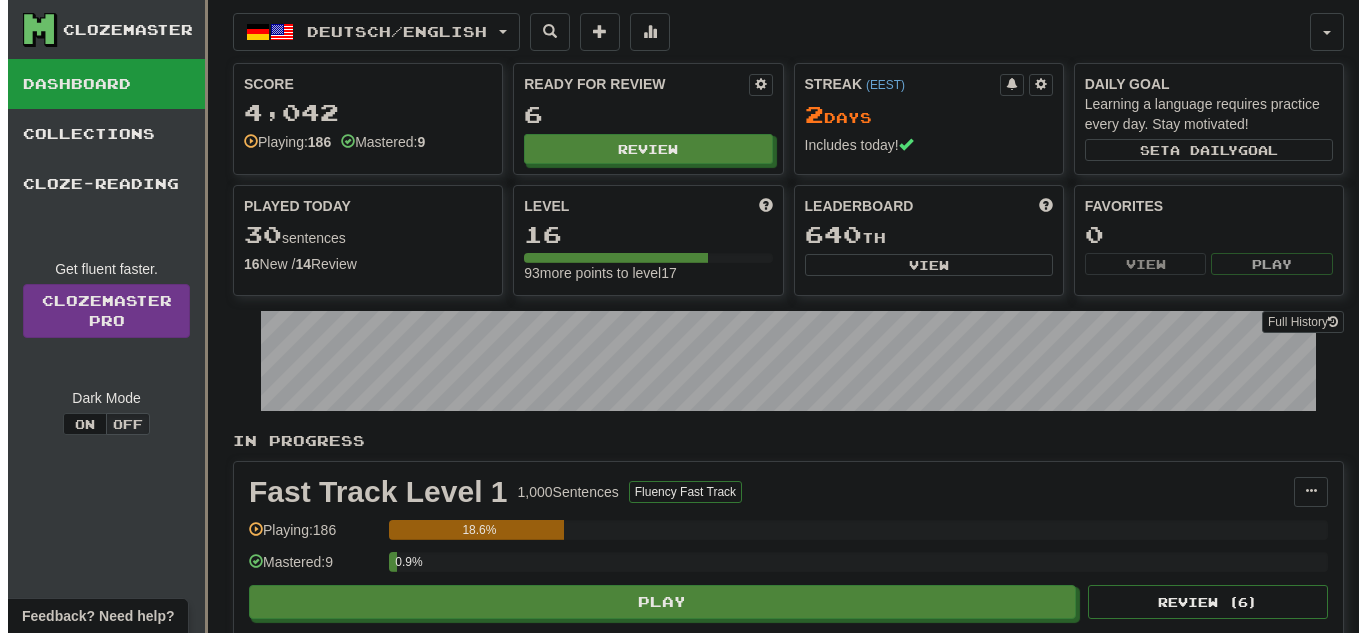 scroll, scrollTop: 0, scrollLeft: 0, axis: both 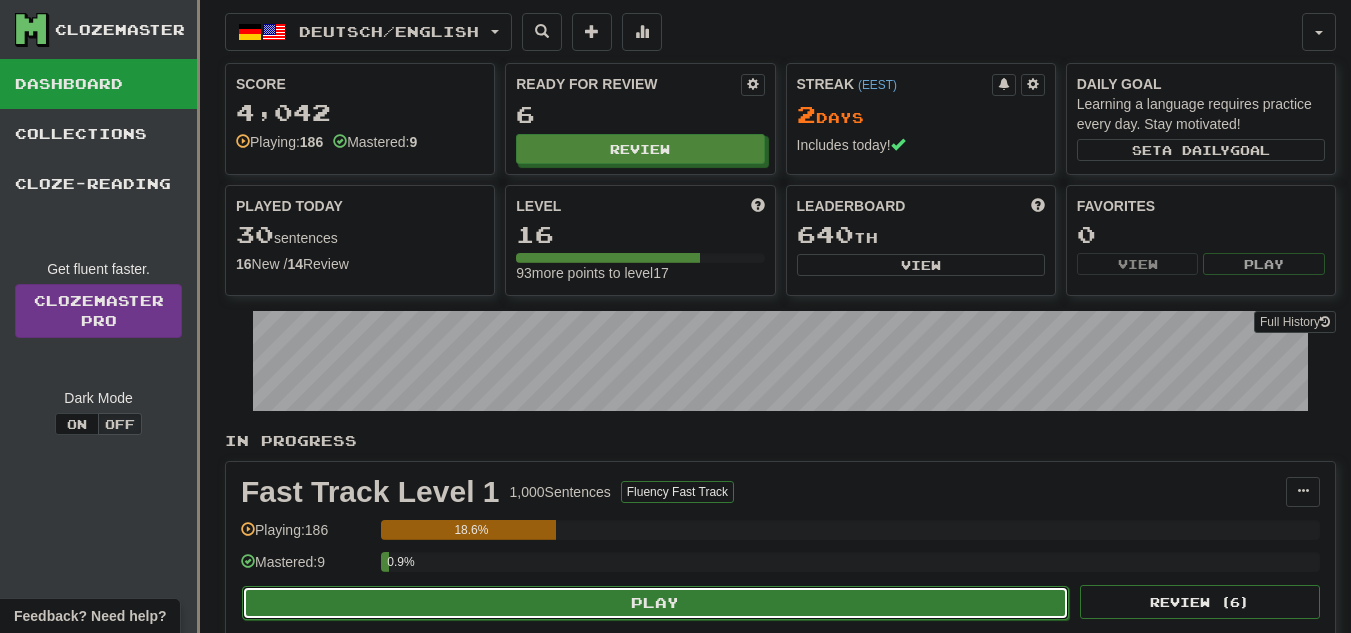 click on "Play" at bounding box center [655, 603] 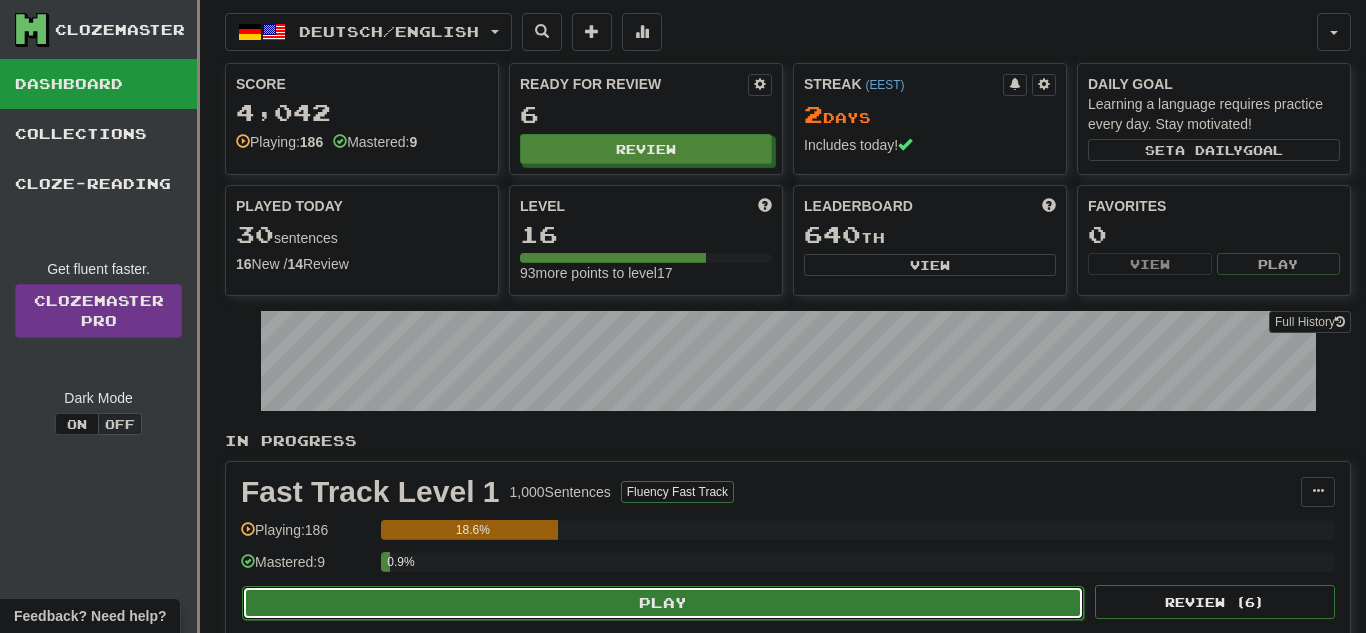 select on "**" 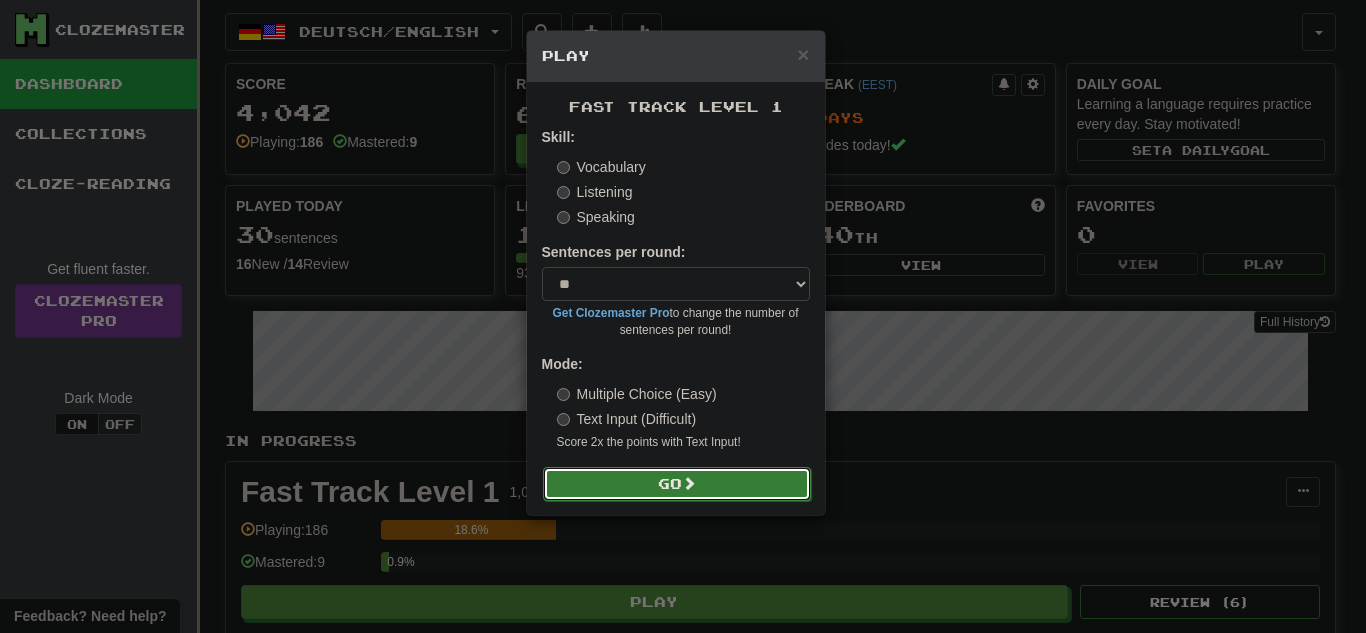 click on "Go" at bounding box center [677, 484] 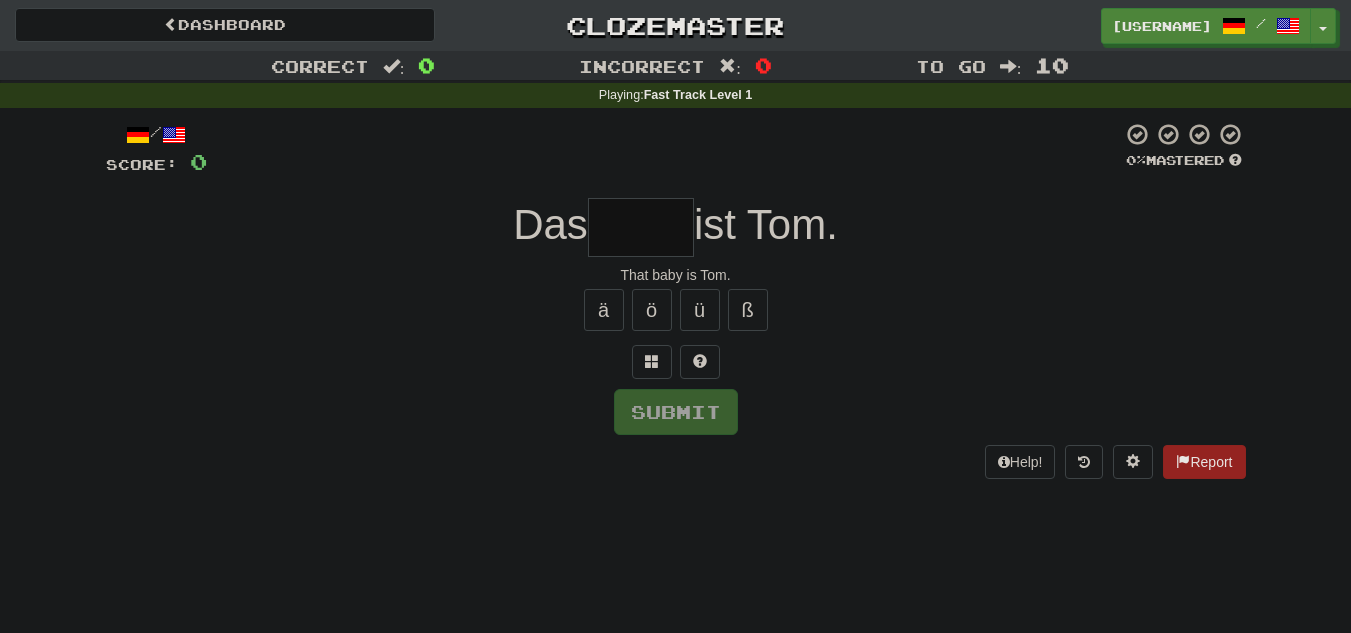 scroll, scrollTop: 0, scrollLeft: 0, axis: both 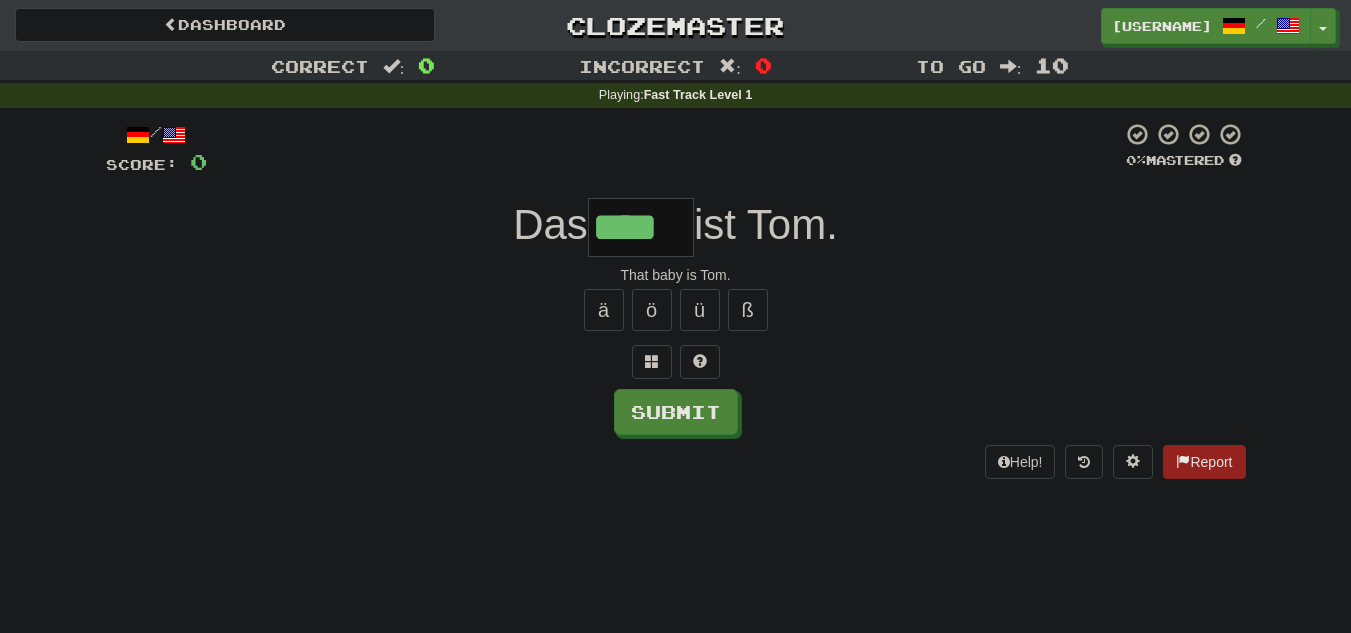 type on "****" 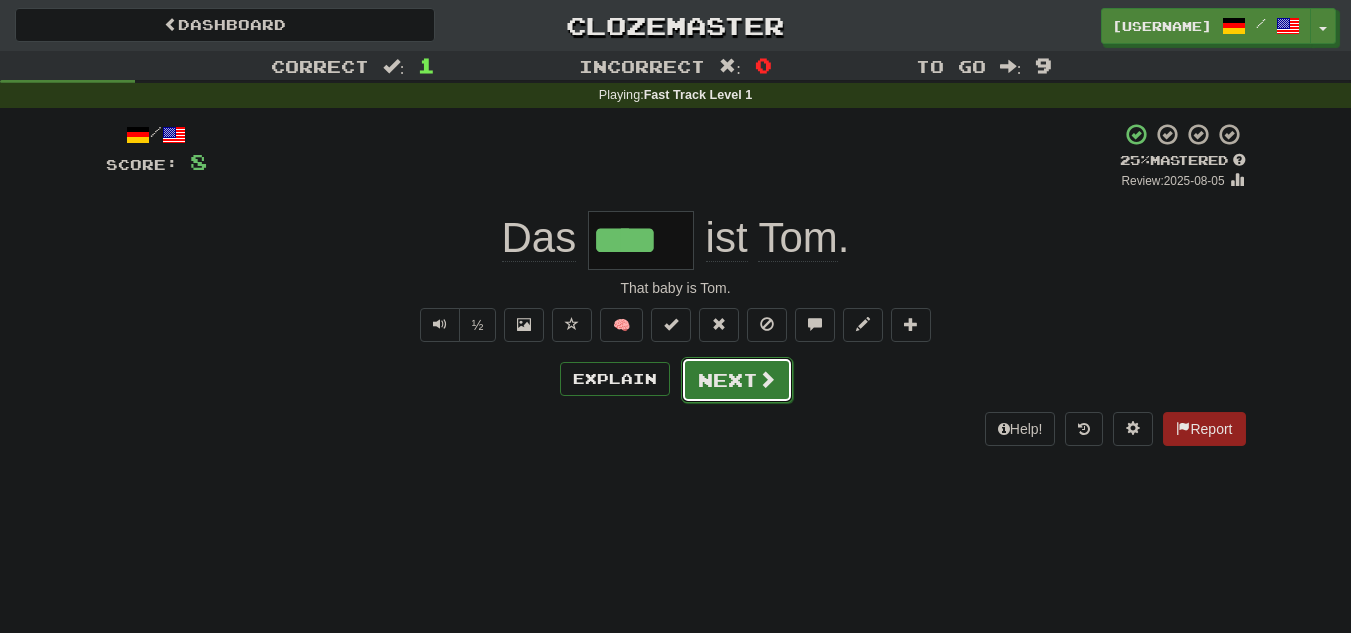 click on "Next" at bounding box center (737, 380) 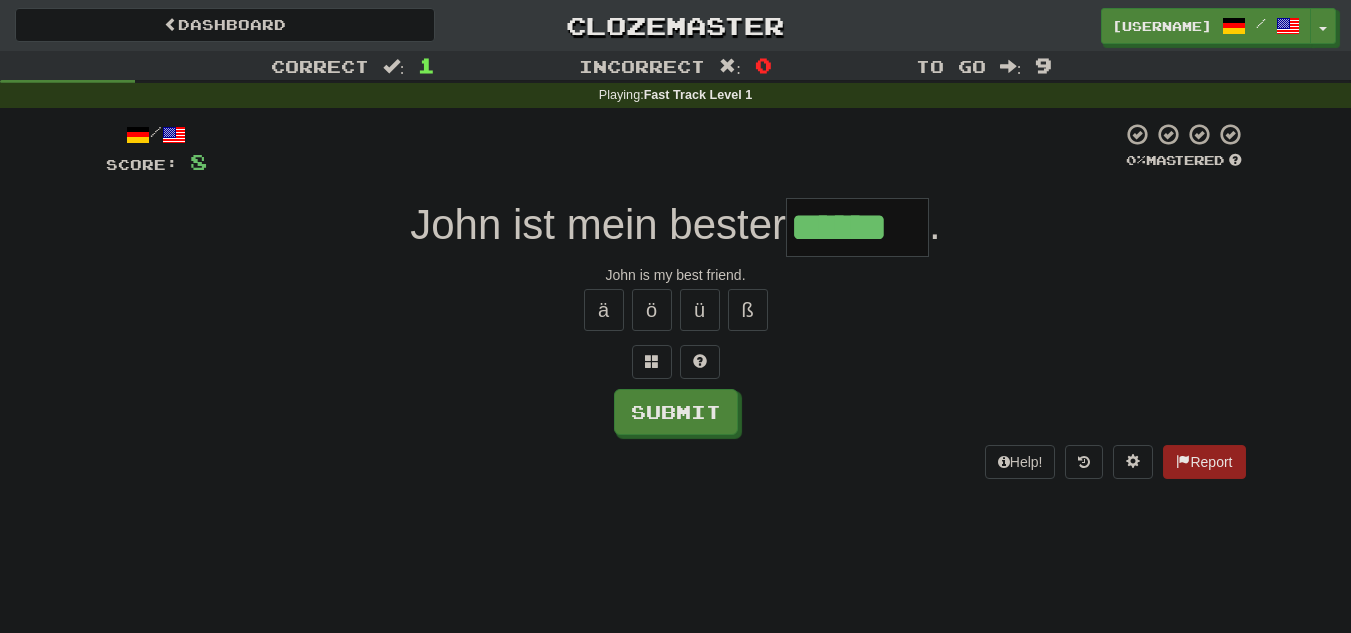 scroll, scrollTop: 0, scrollLeft: 0, axis: both 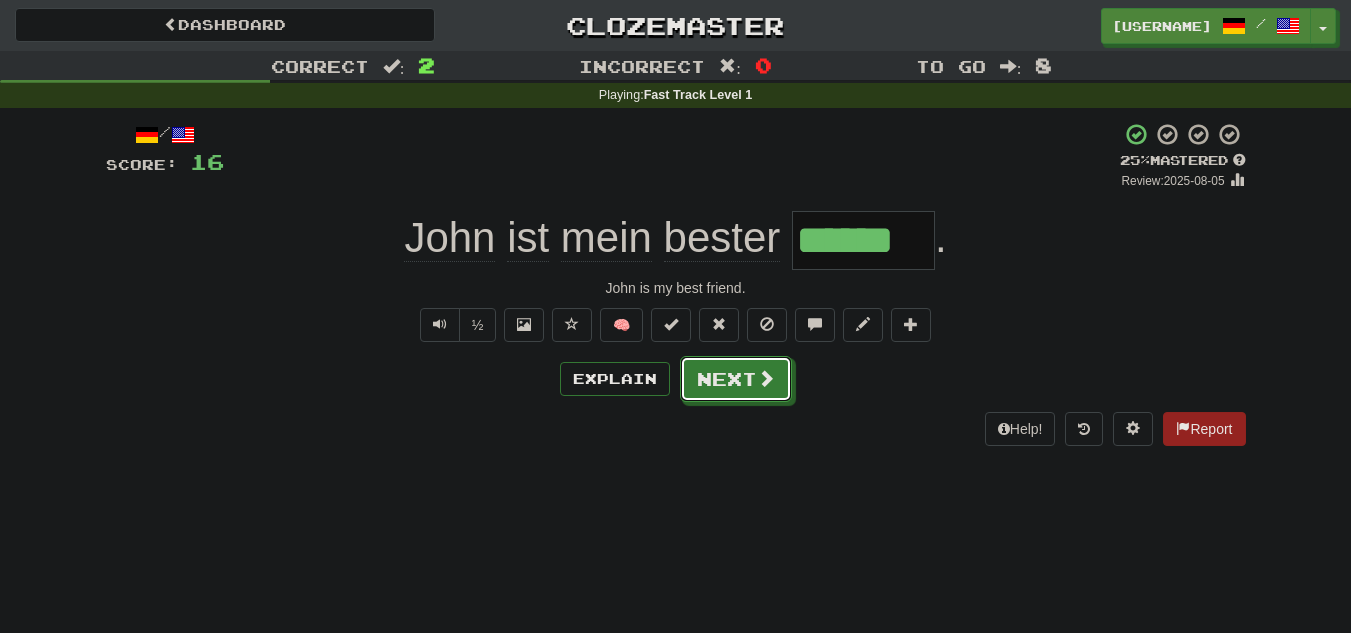 click on "Next" at bounding box center [736, 379] 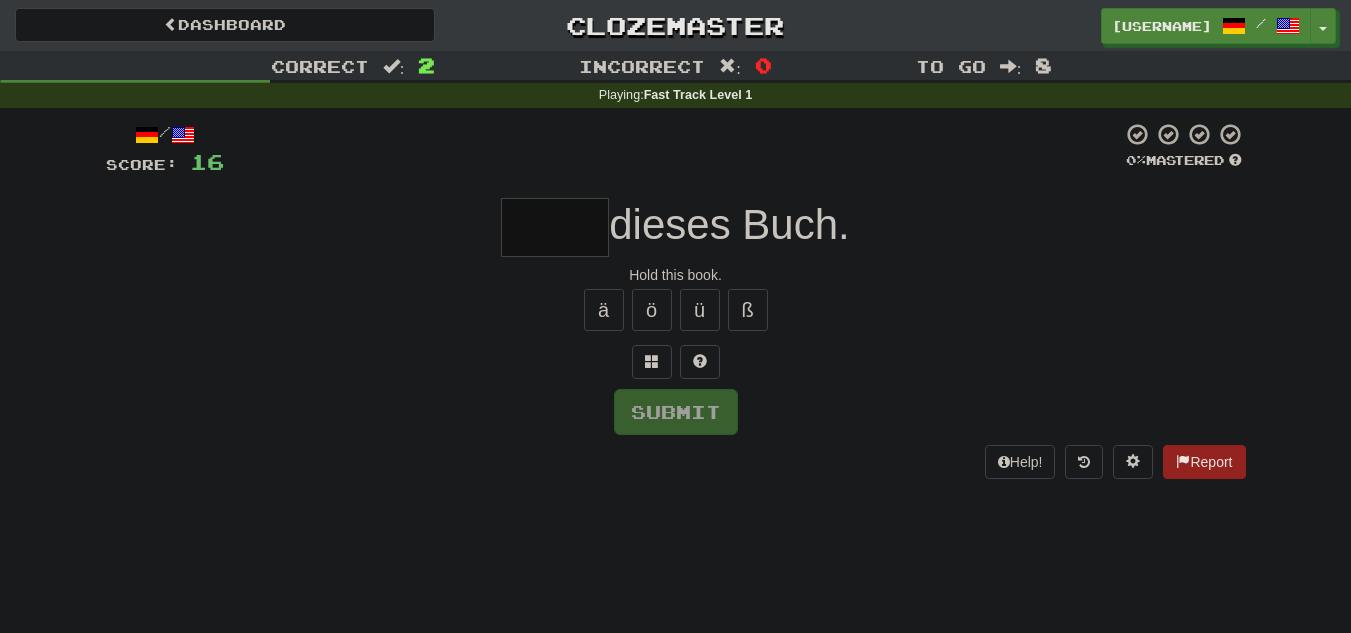 type on "*" 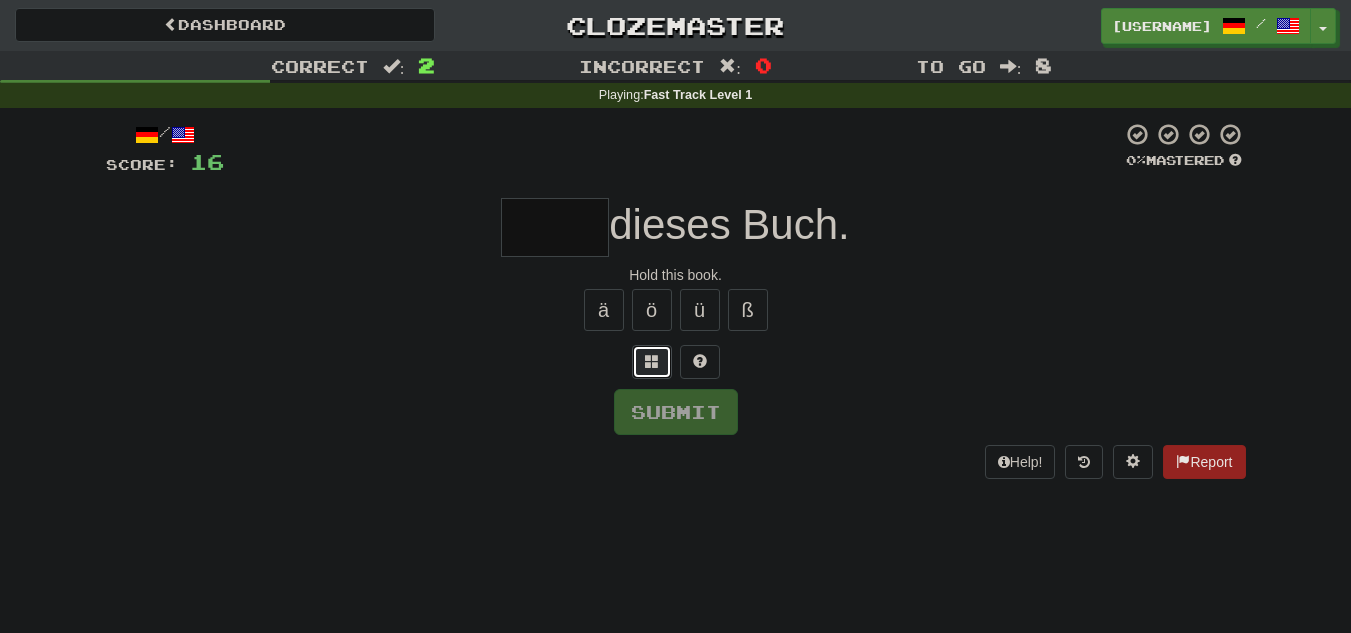 click at bounding box center [652, 362] 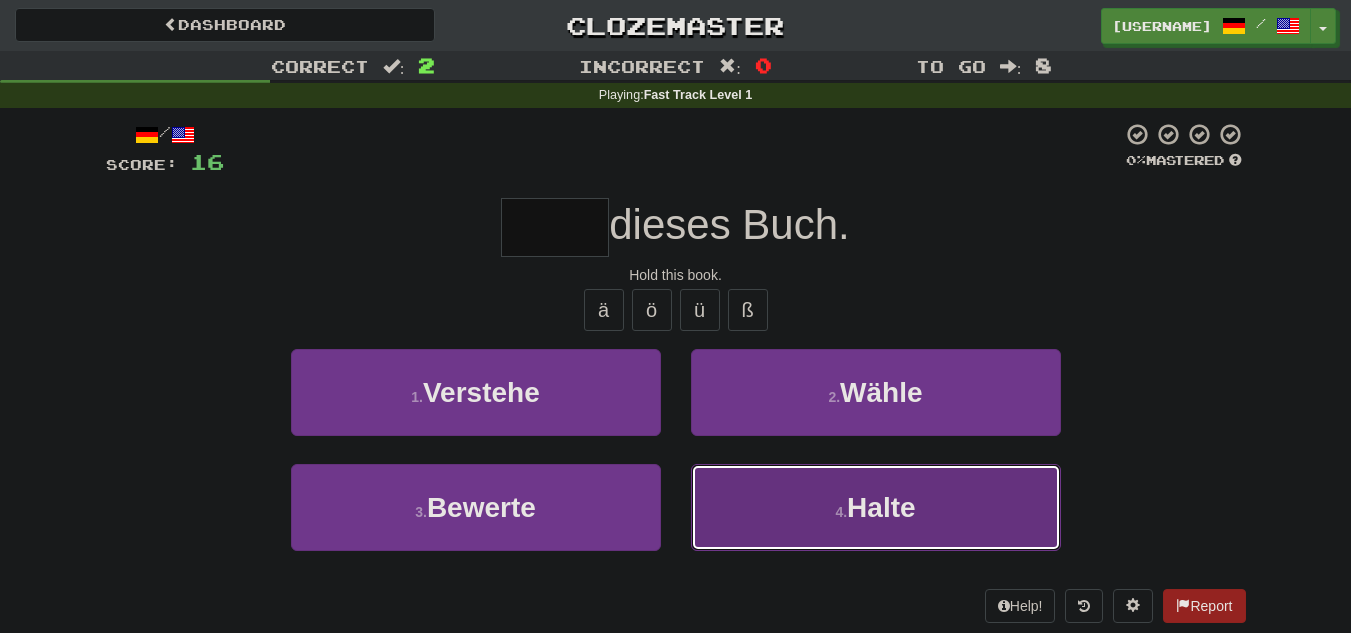 click on "4 . Halte" at bounding box center (876, 507) 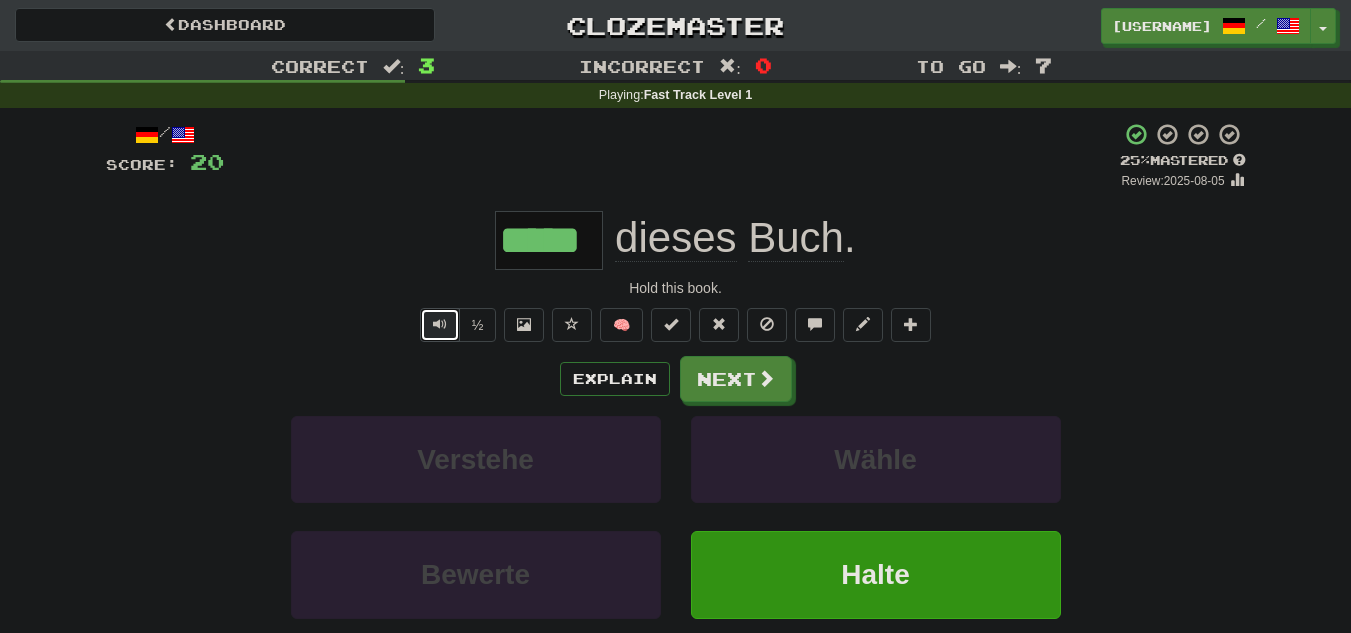 click at bounding box center (440, 325) 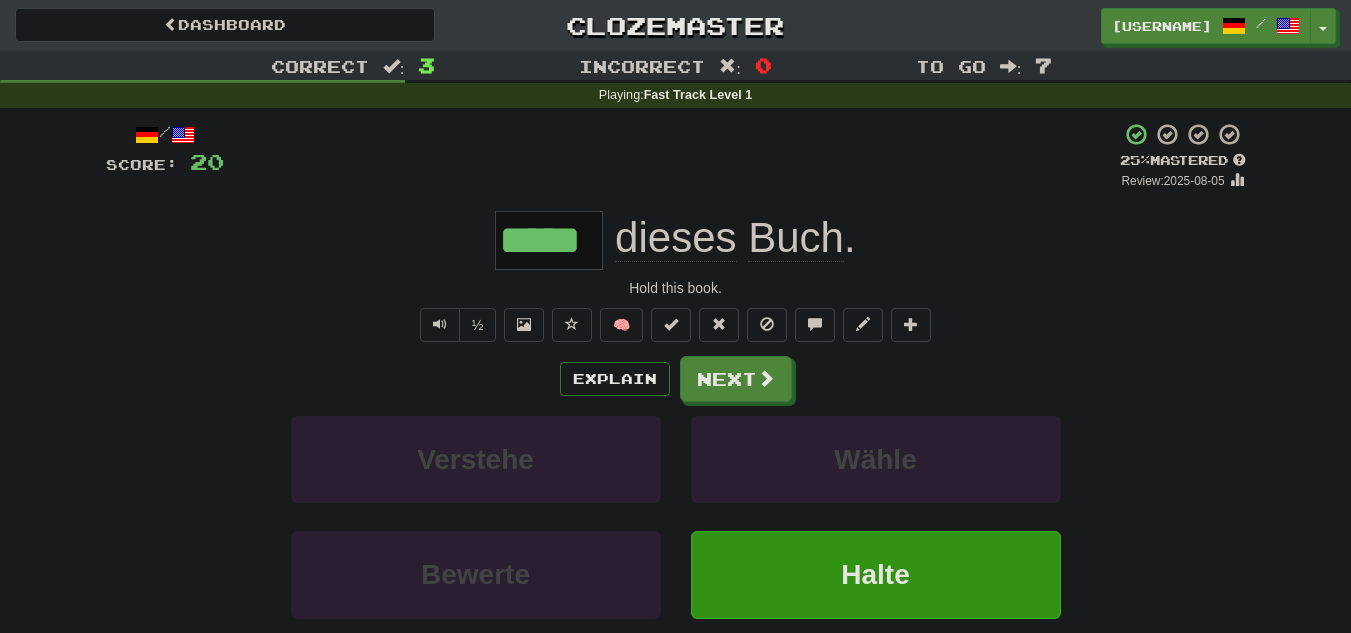 click on "*****" at bounding box center [549, 240] 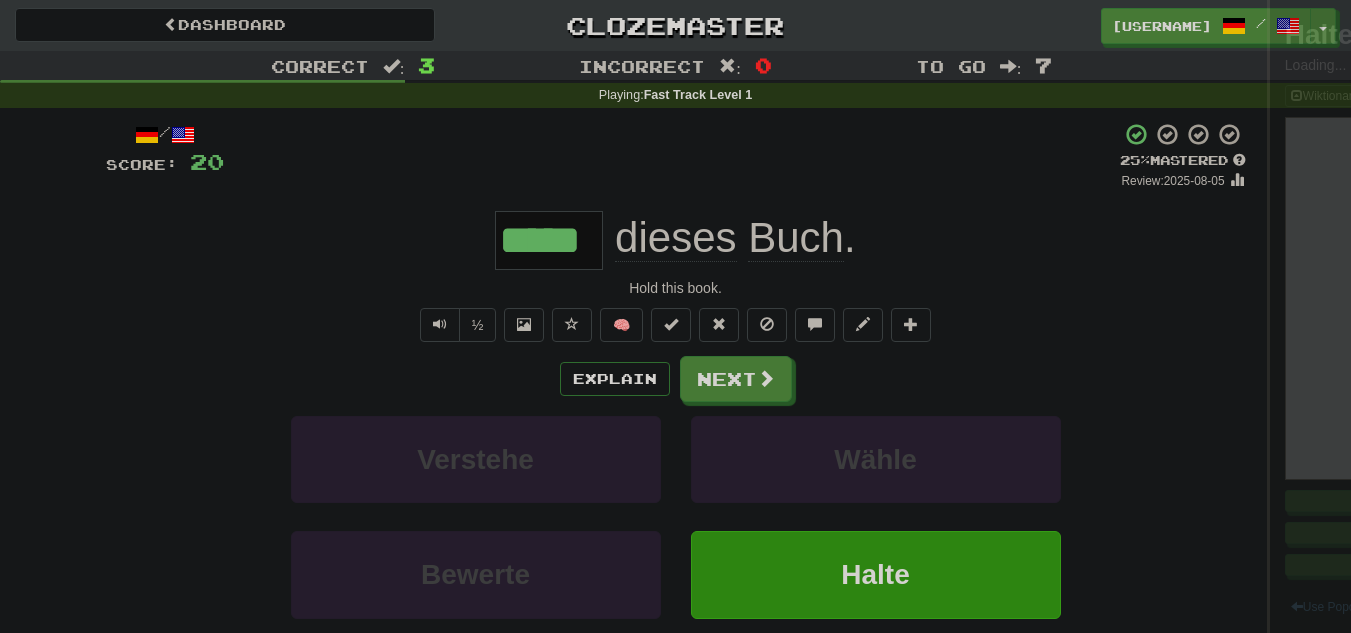 click at bounding box center [675, 316] 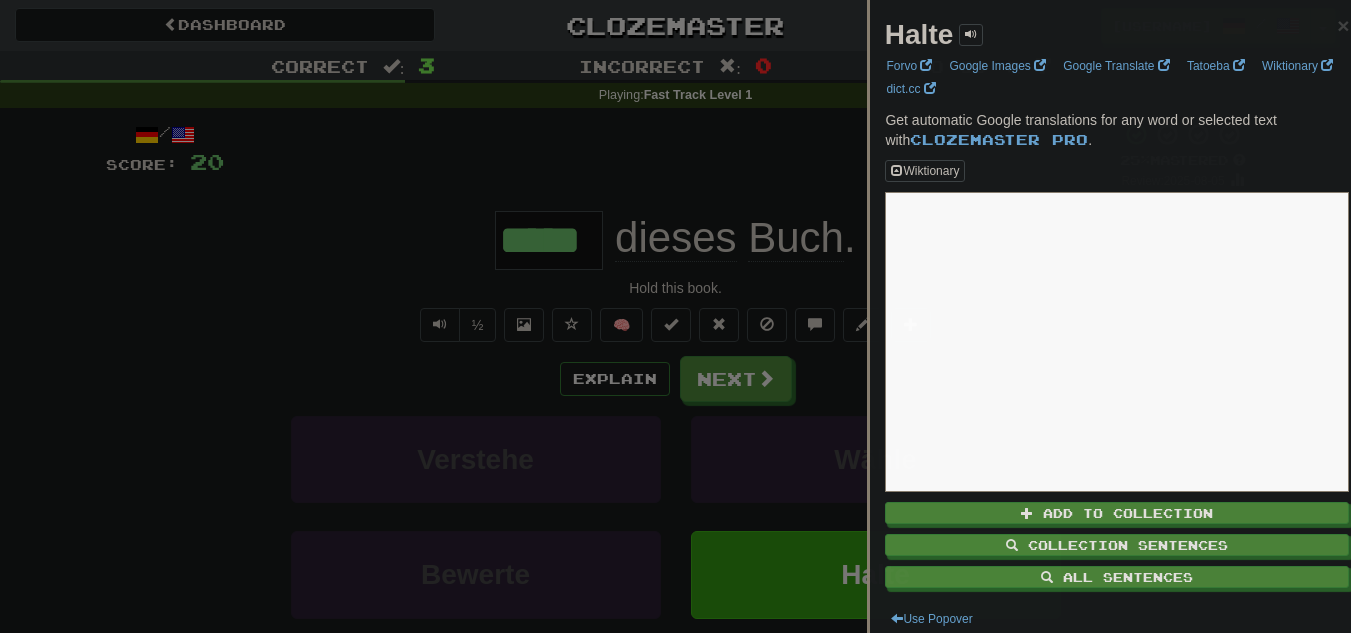 click at bounding box center [675, 316] 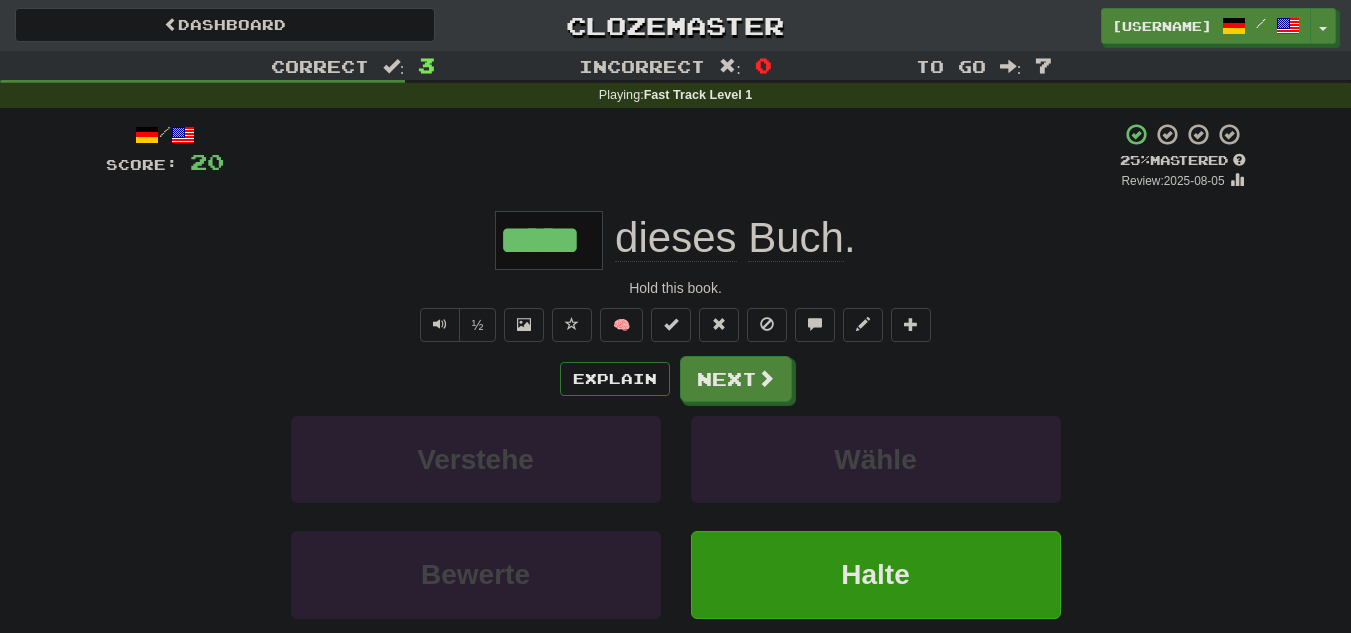 click on "*****" at bounding box center [549, 240] 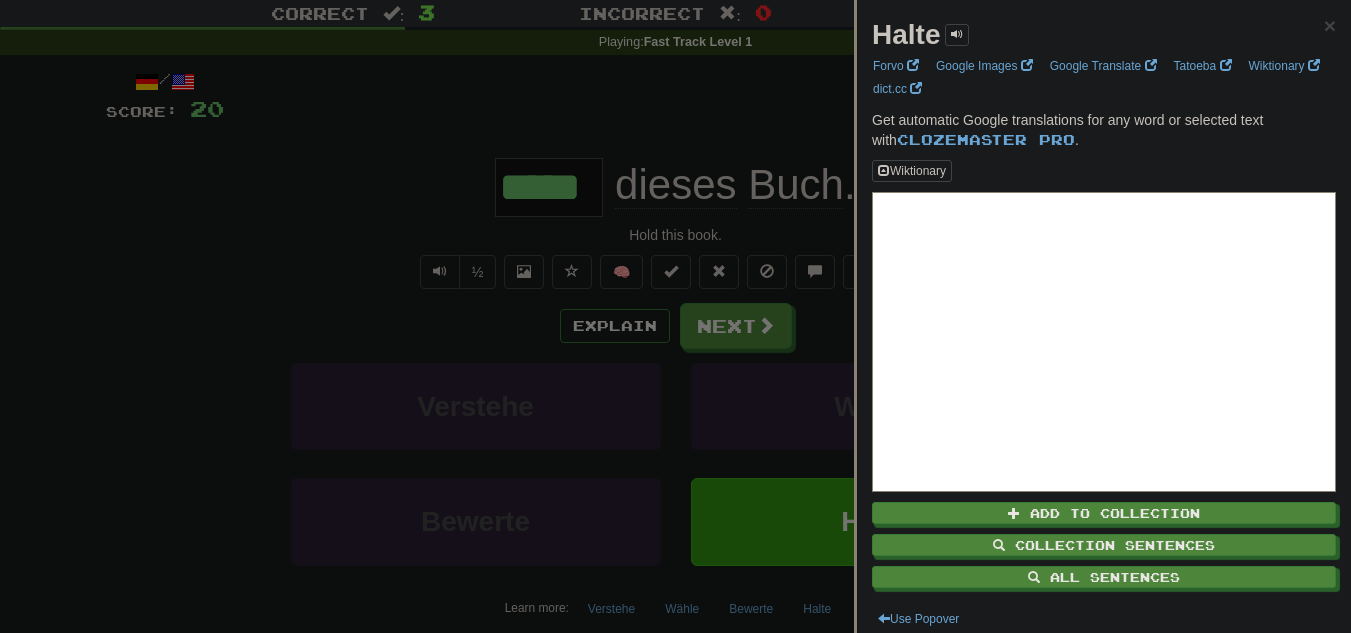 scroll, scrollTop: 54, scrollLeft: 0, axis: vertical 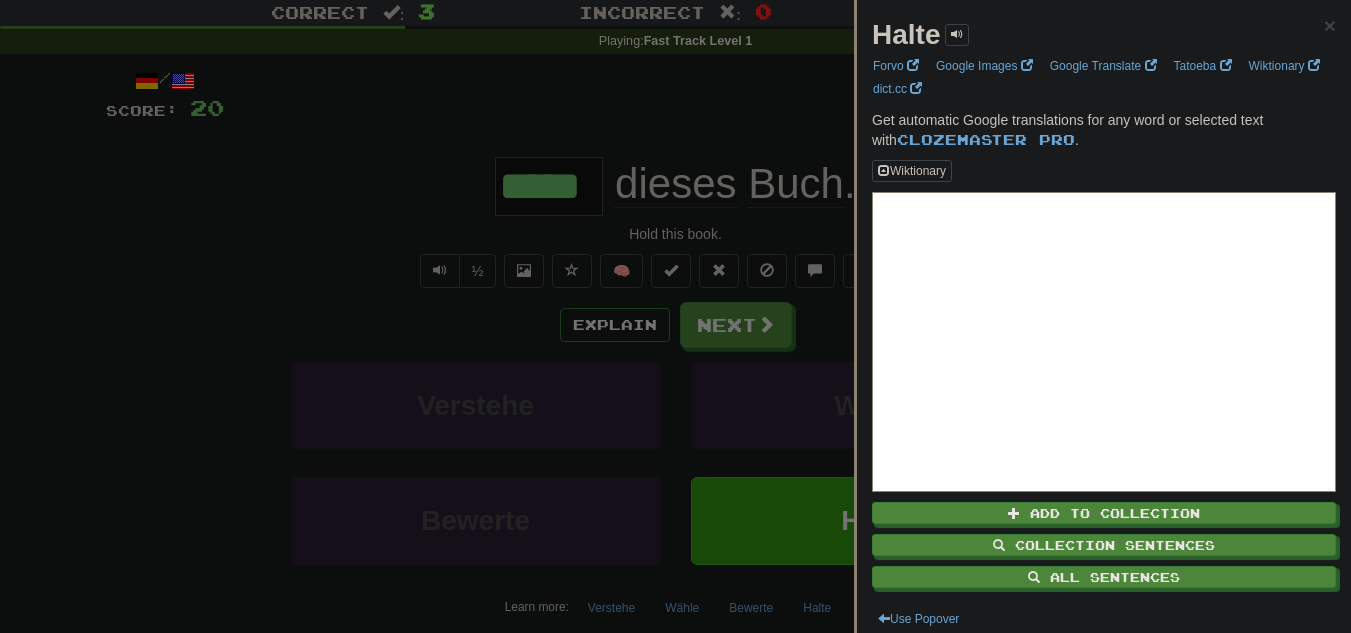 click at bounding box center (675, 316) 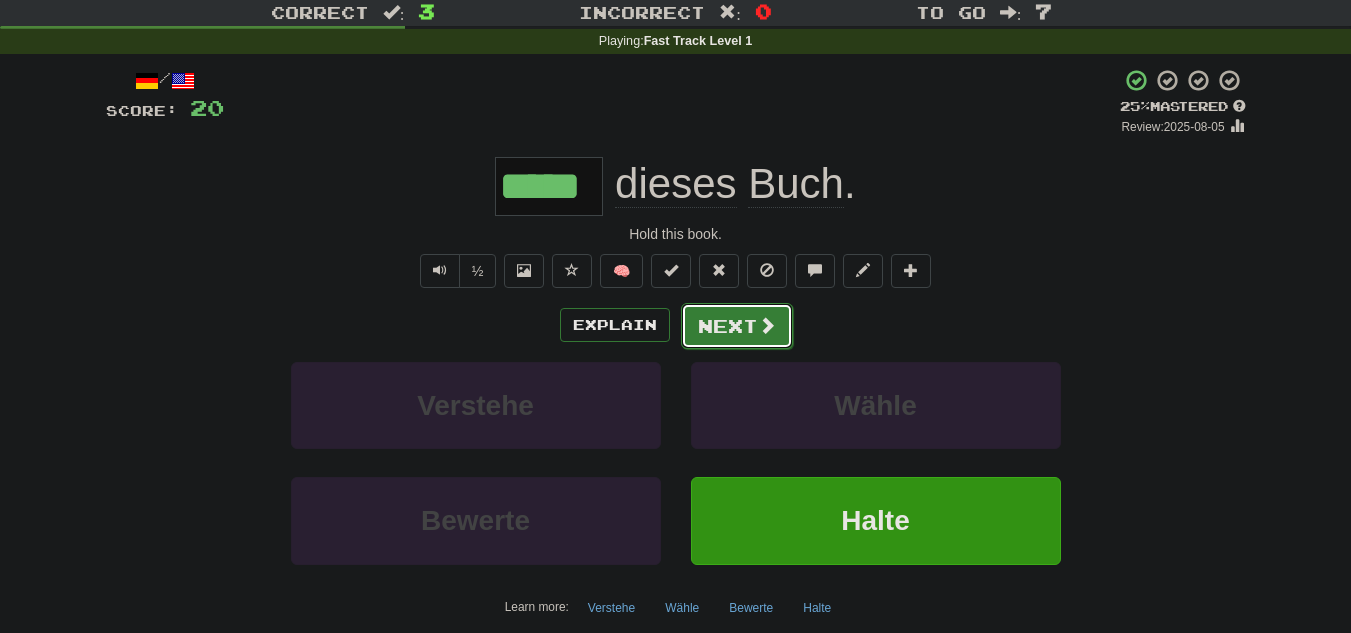 click at bounding box center [767, 325] 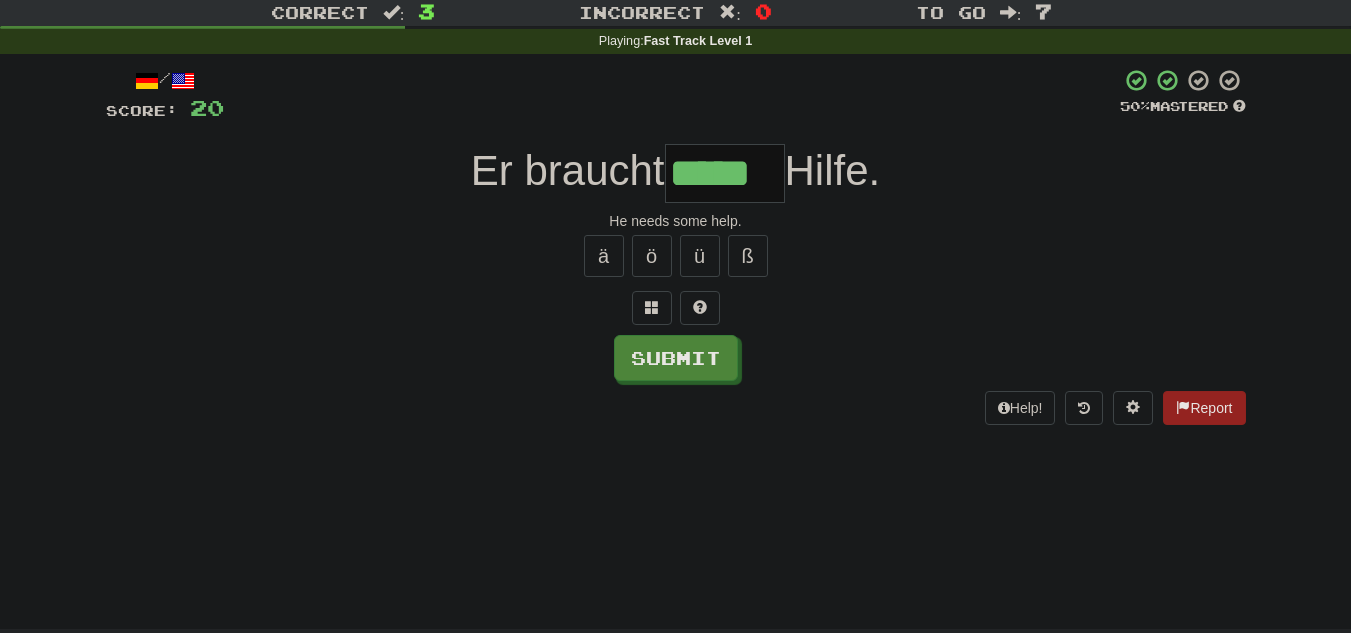 type on "*****" 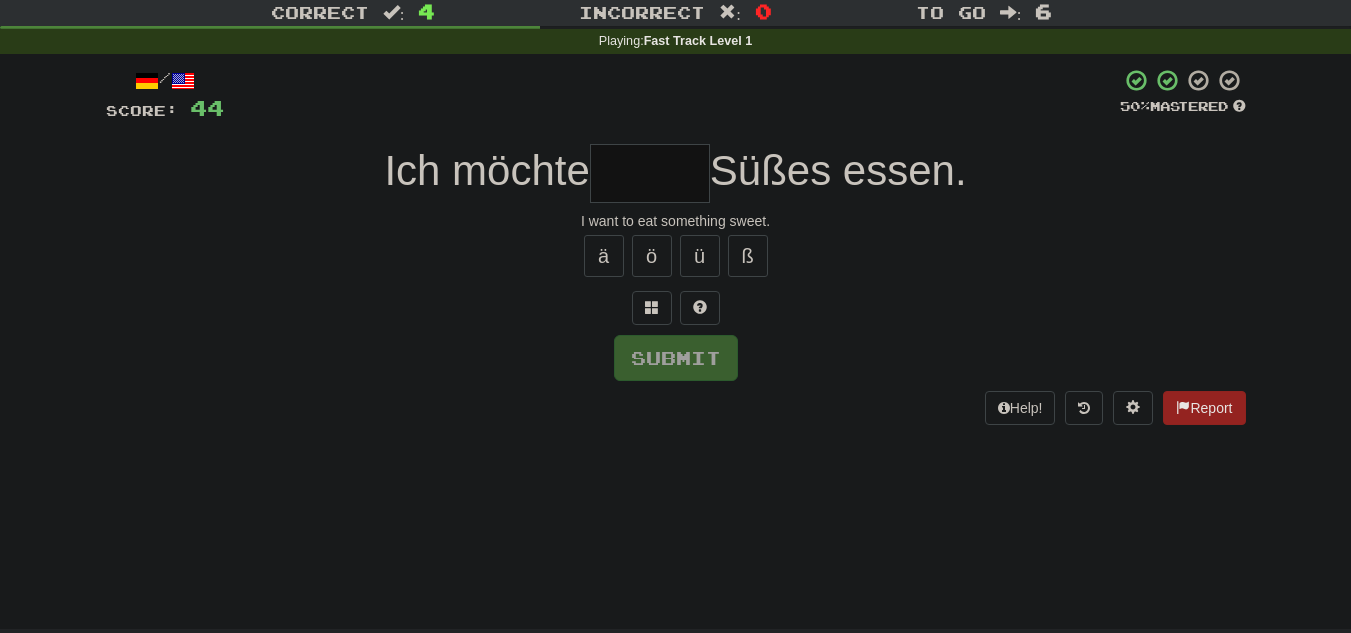 type on "*" 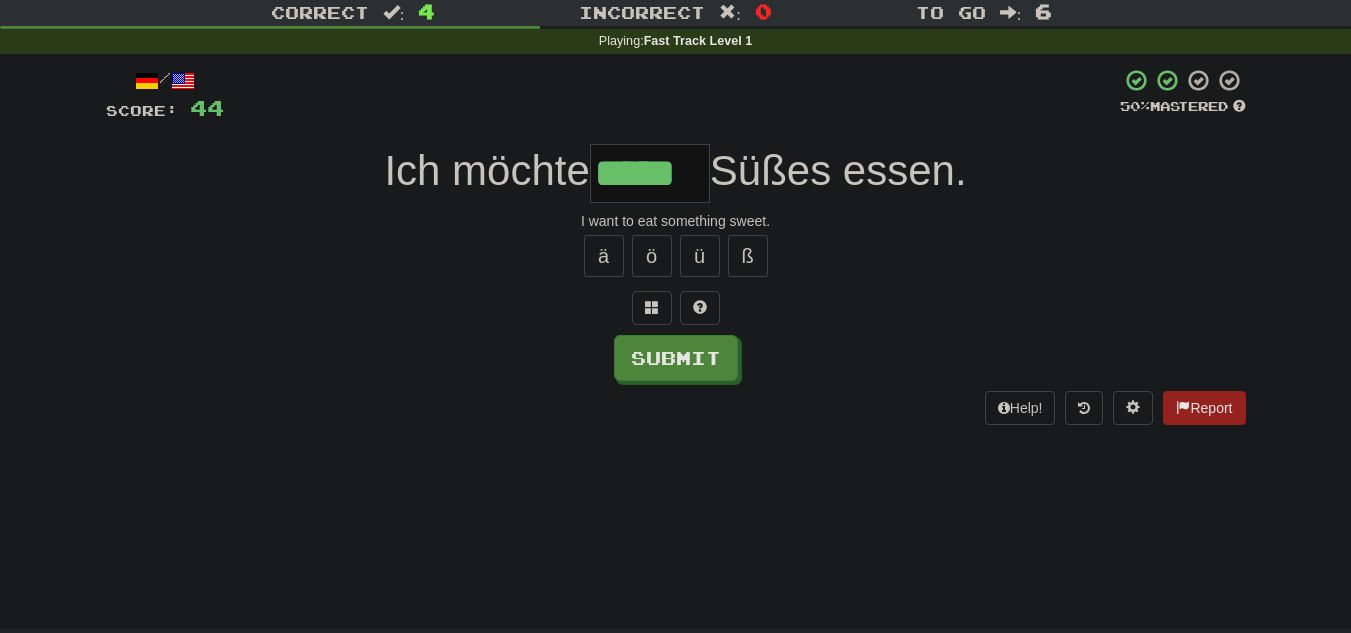 type on "*****" 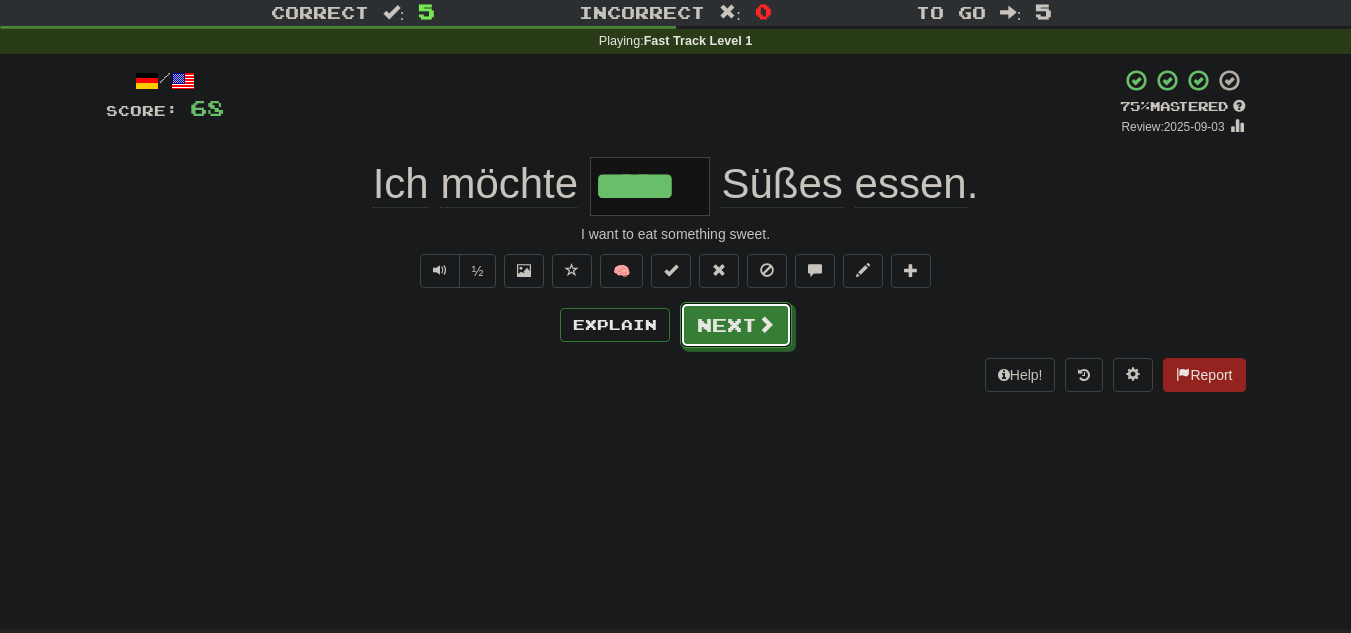 click at bounding box center [766, 324] 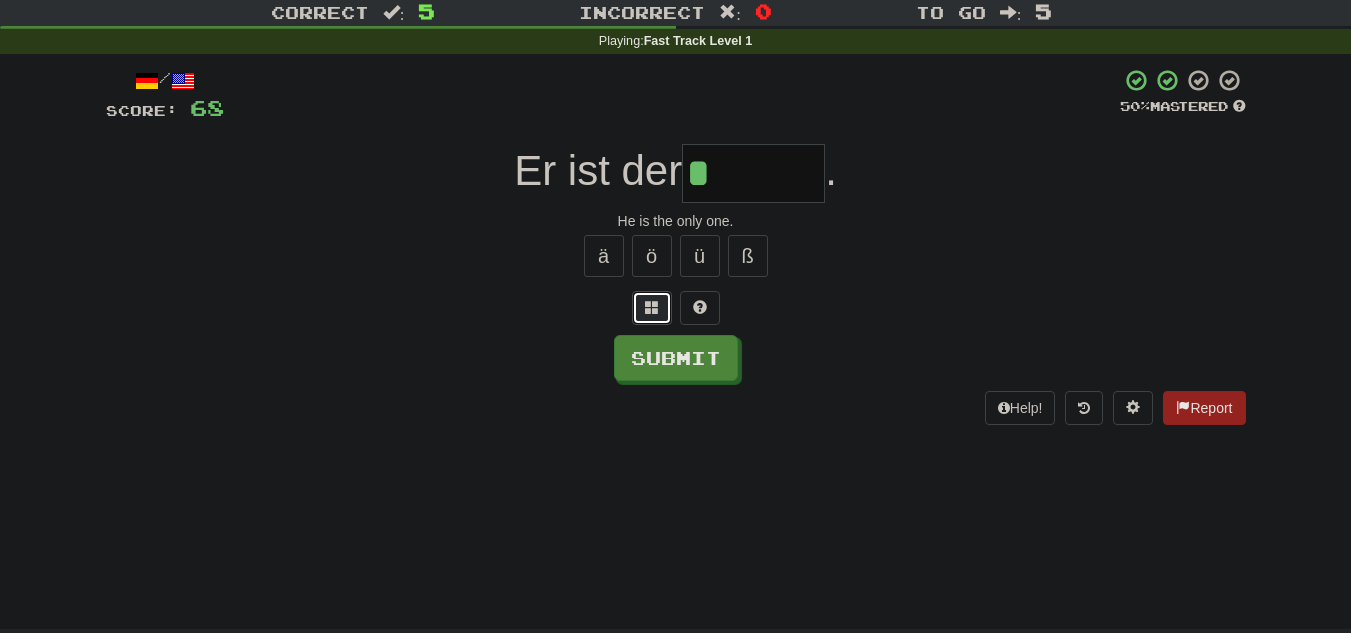 click at bounding box center (652, 308) 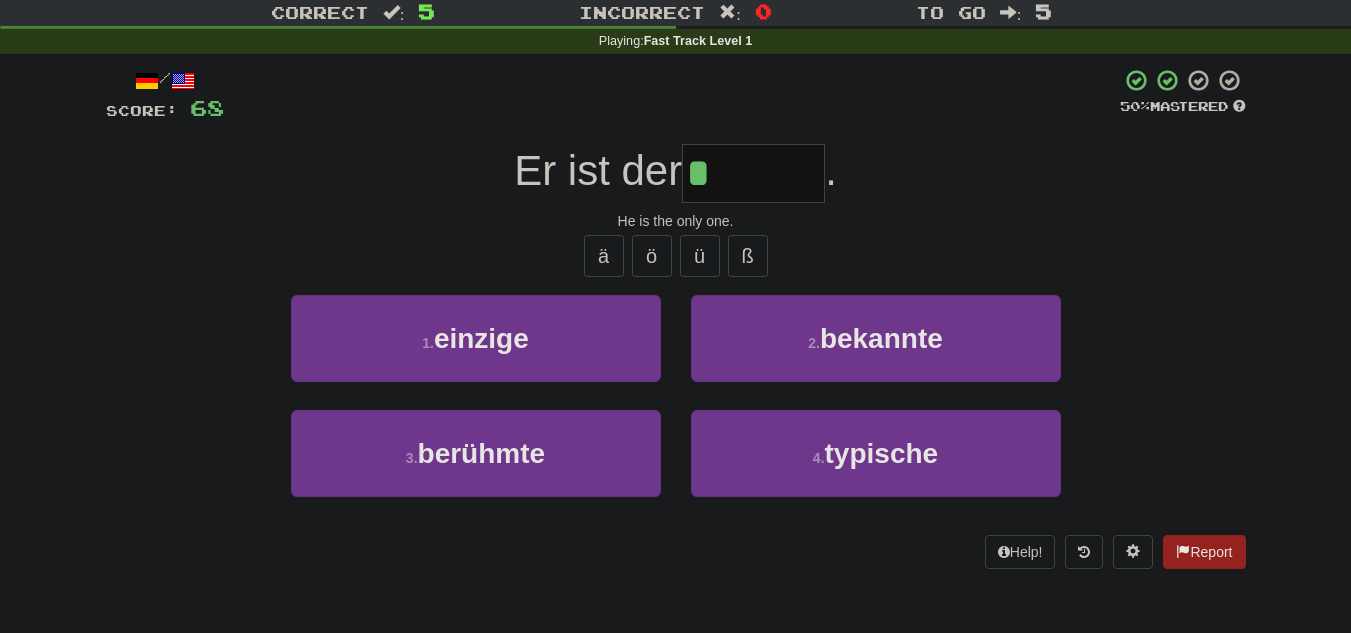 click on "*" at bounding box center [753, 173] 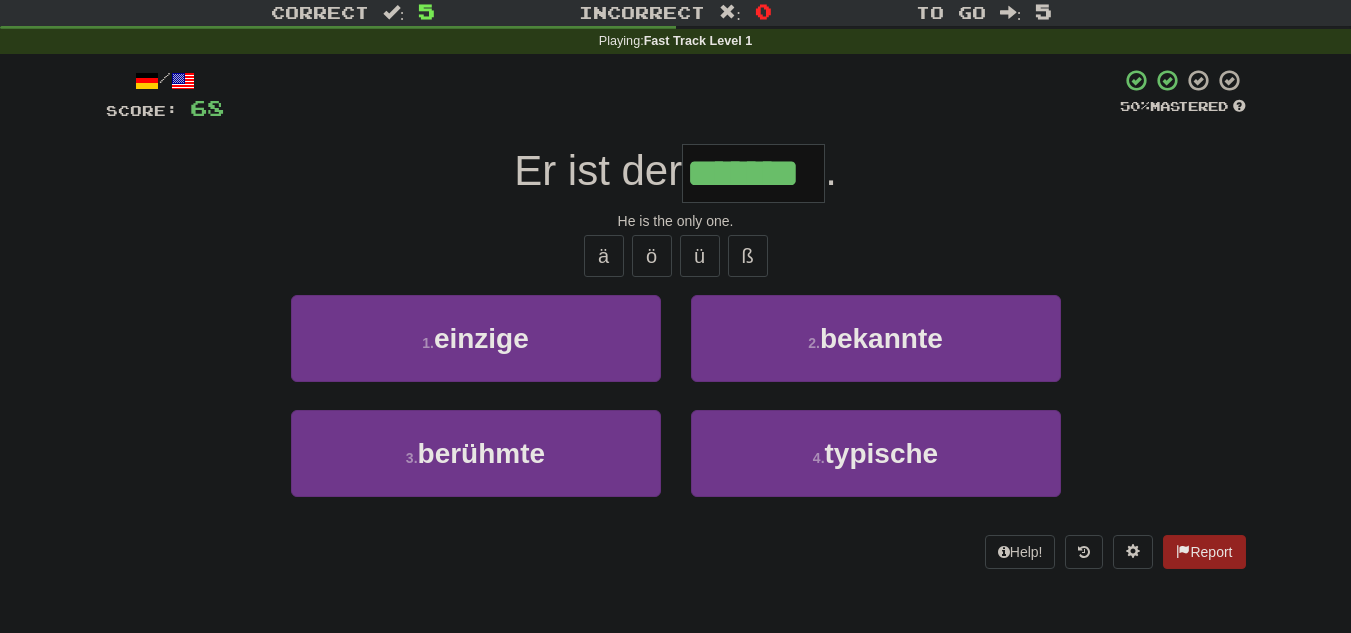 type on "*******" 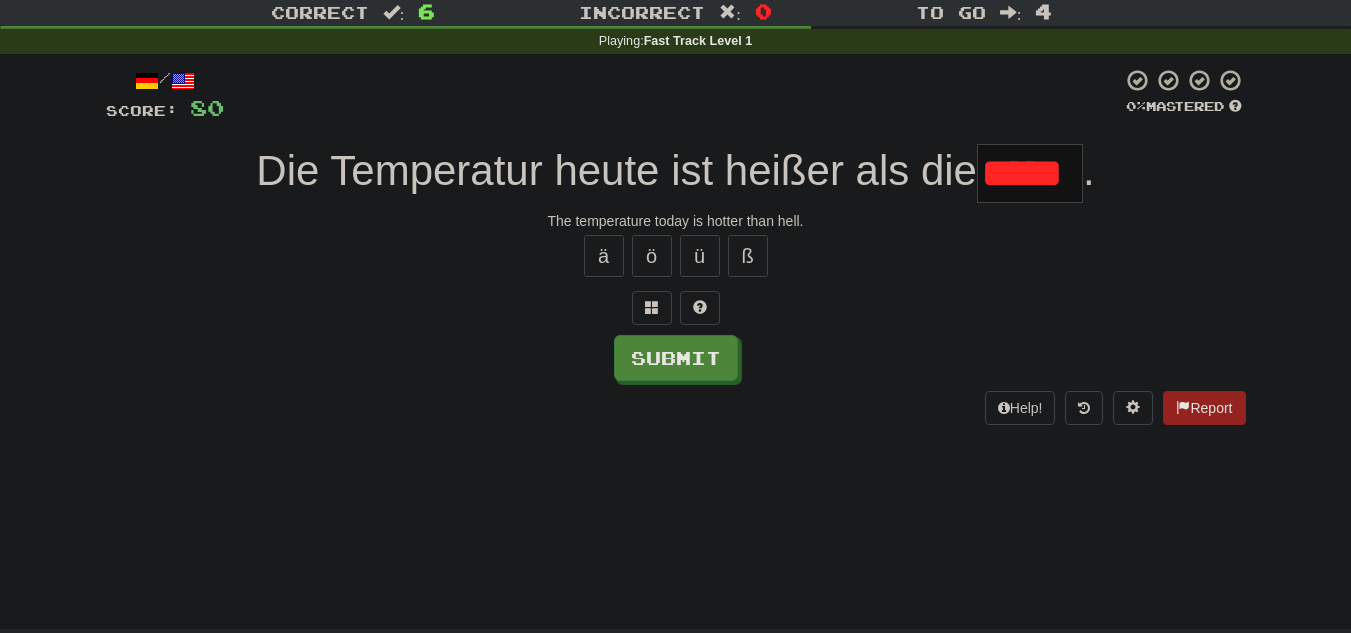 scroll, scrollTop: 0, scrollLeft: 0, axis: both 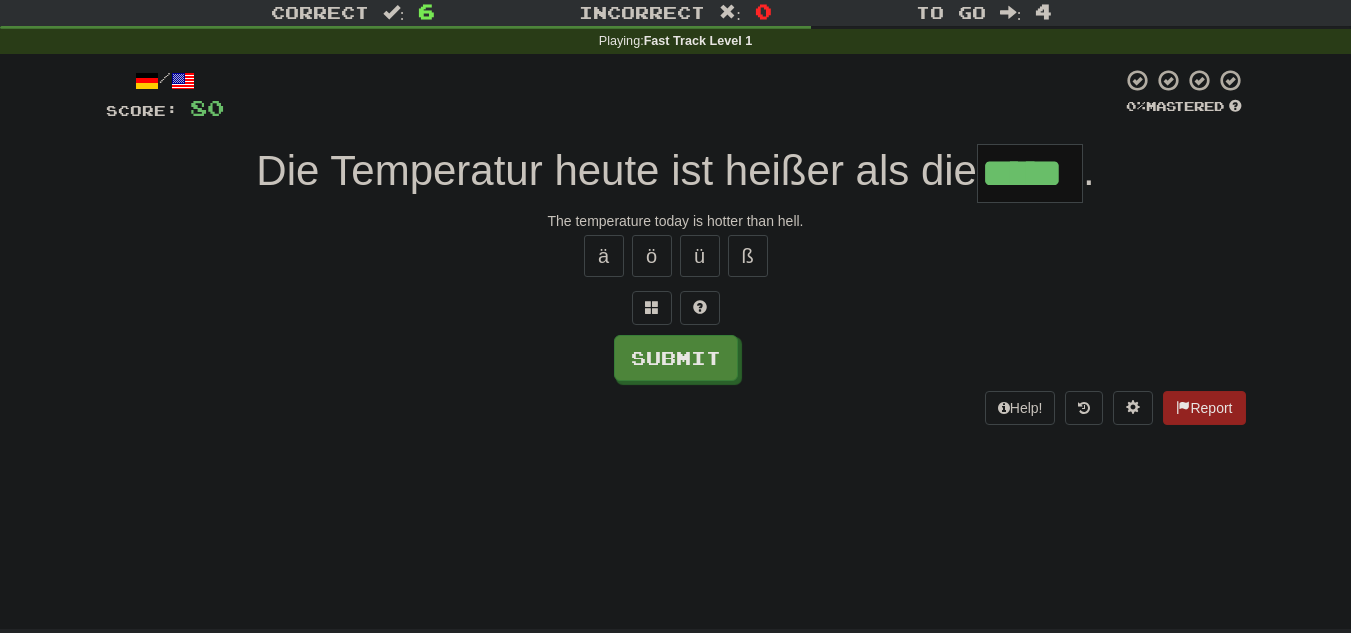 type on "*****" 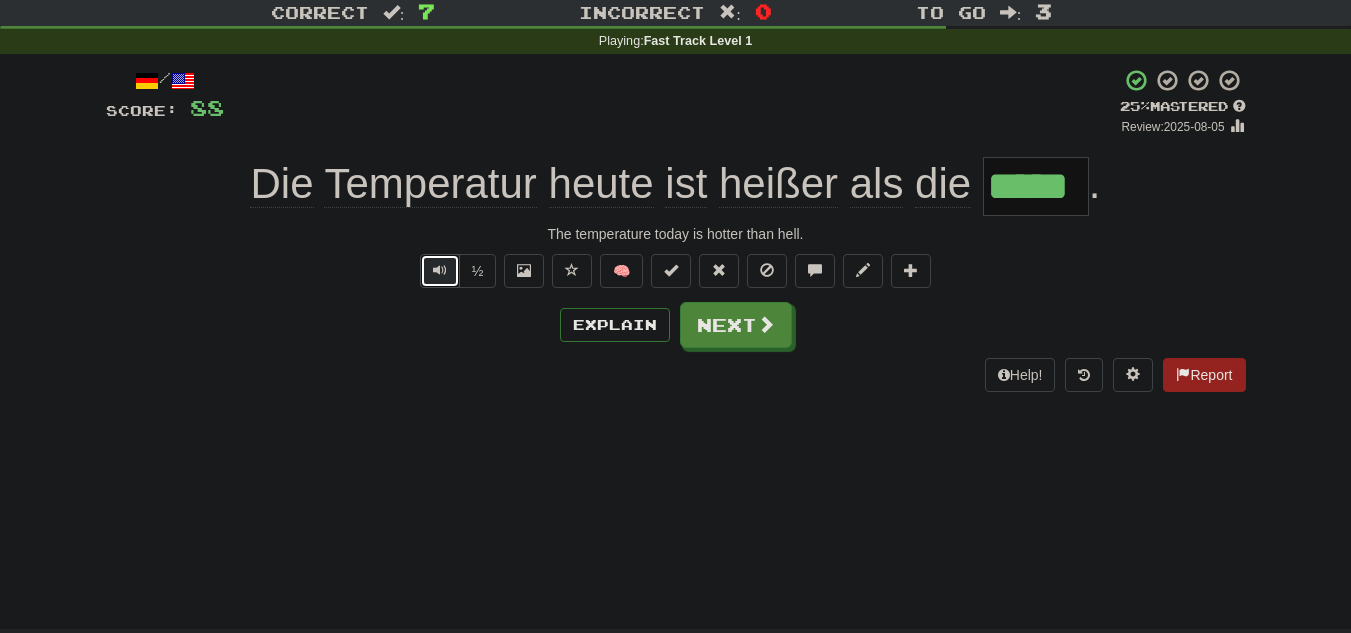 click at bounding box center (440, 270) 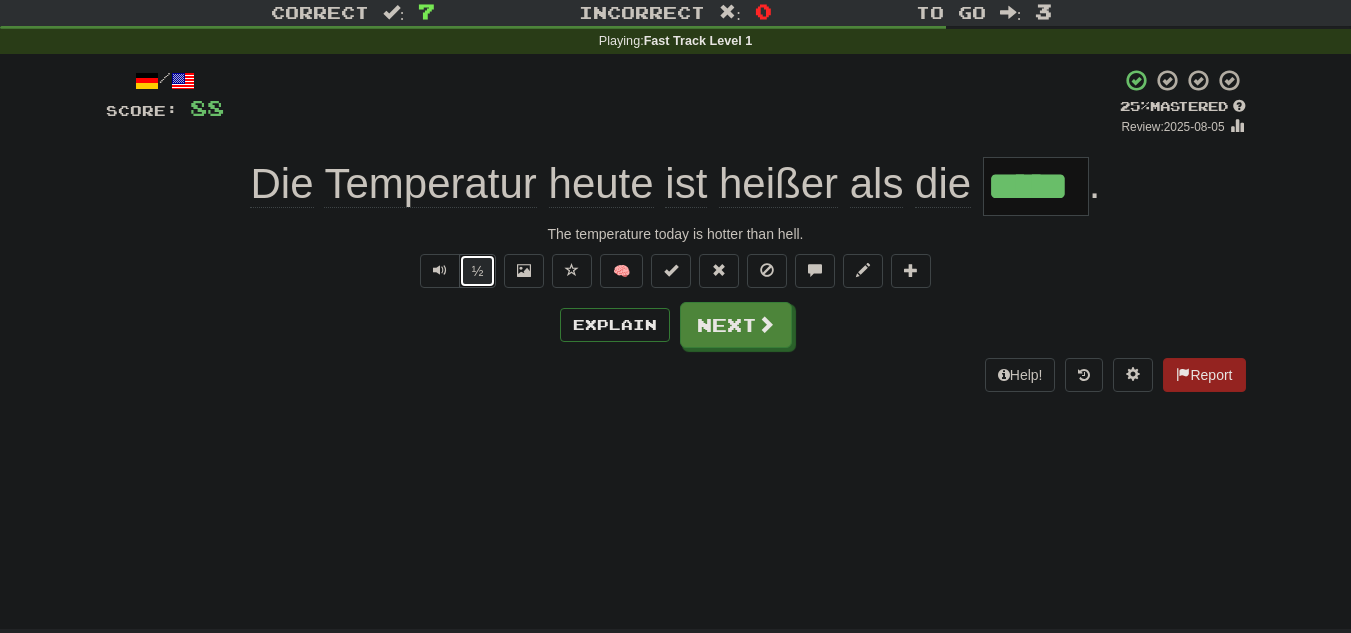 click on "½" at bounding box center [478, 271] 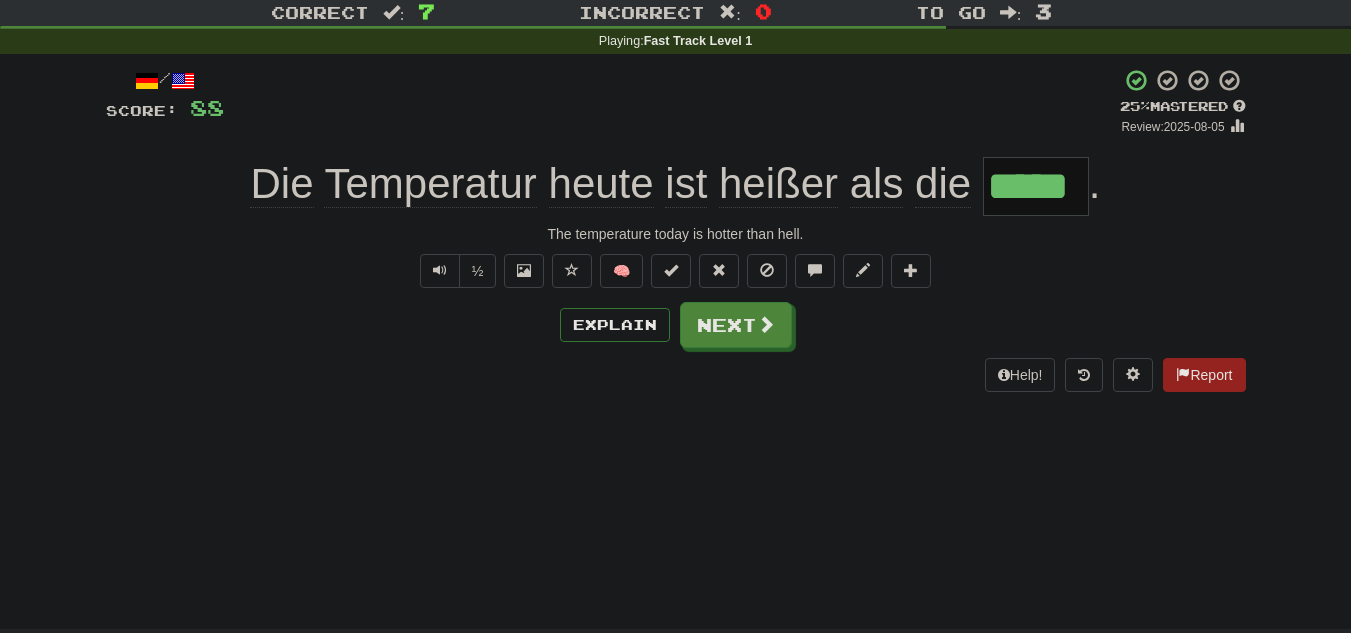 click on "als" 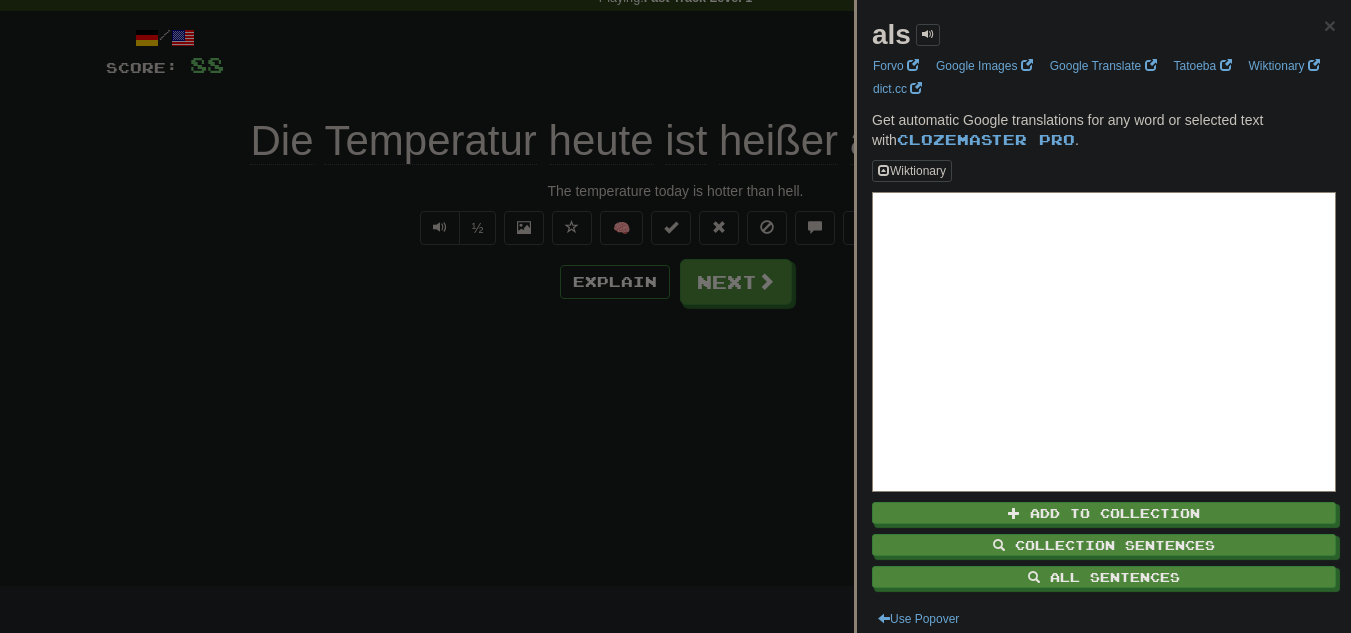 scroll, scrollTop: 98, scrollLeft: 0, axis: vertical 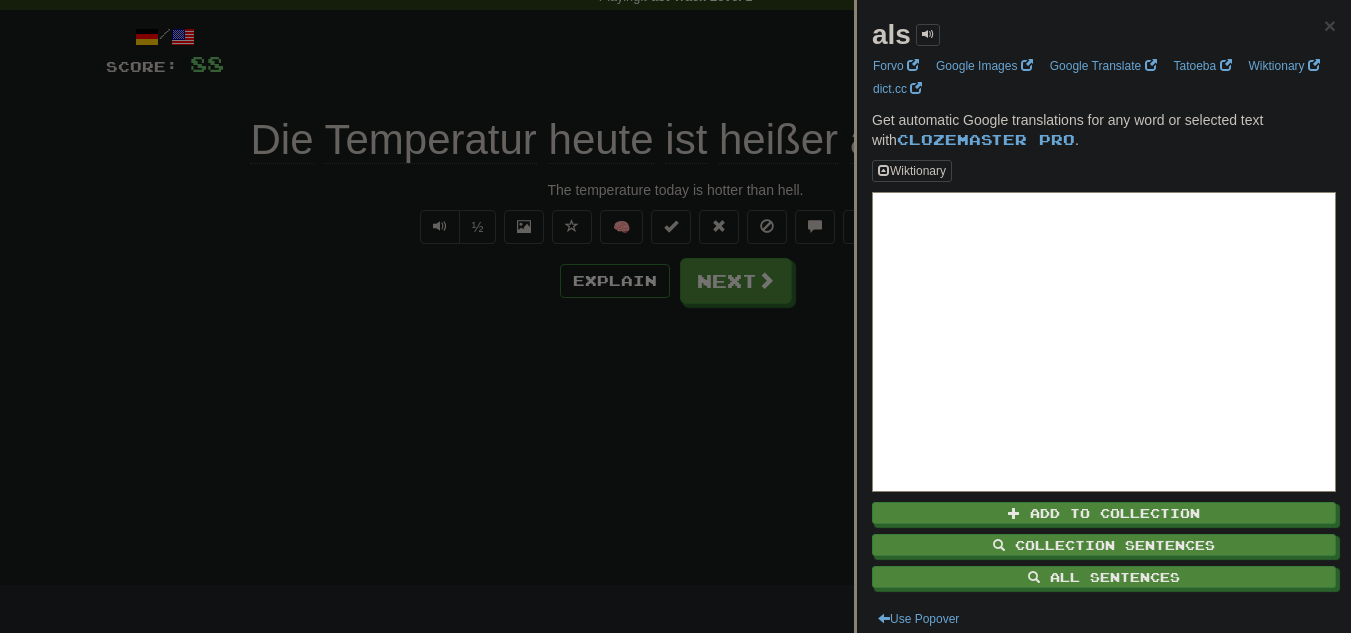 click at bounding box center [675, 316] 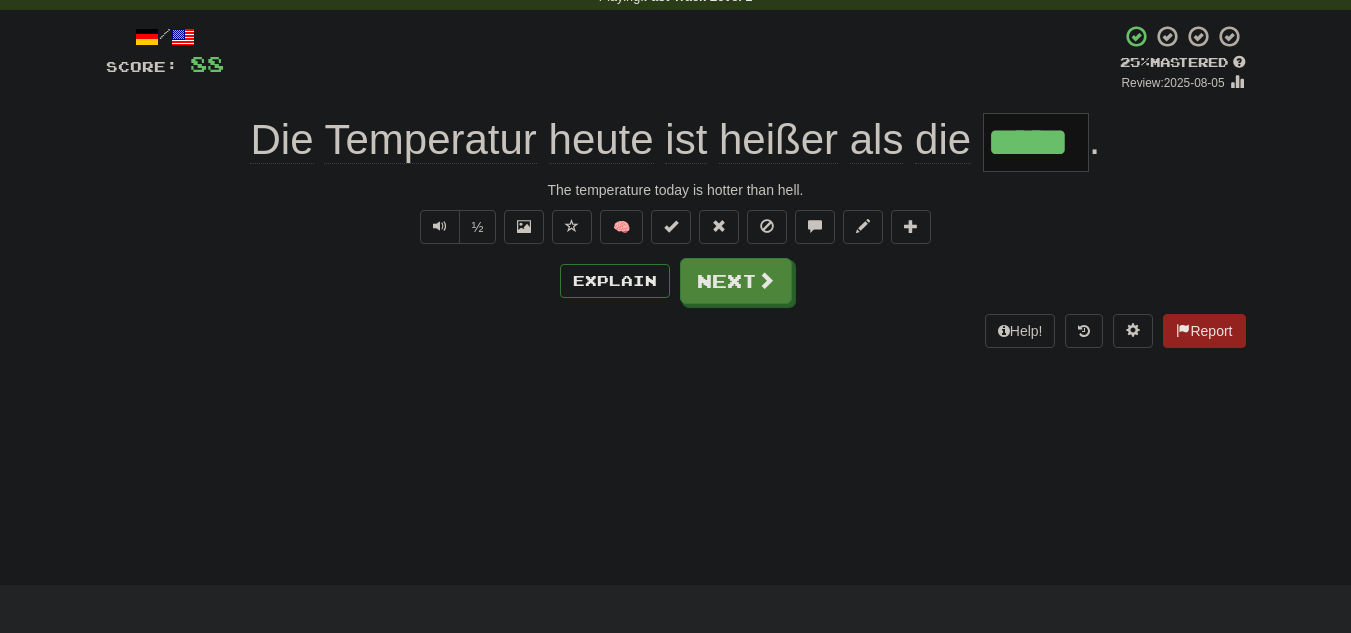 click on "Die   Temperatur   heute   ist   heißer   als   die" at bounding box center [616, 139] 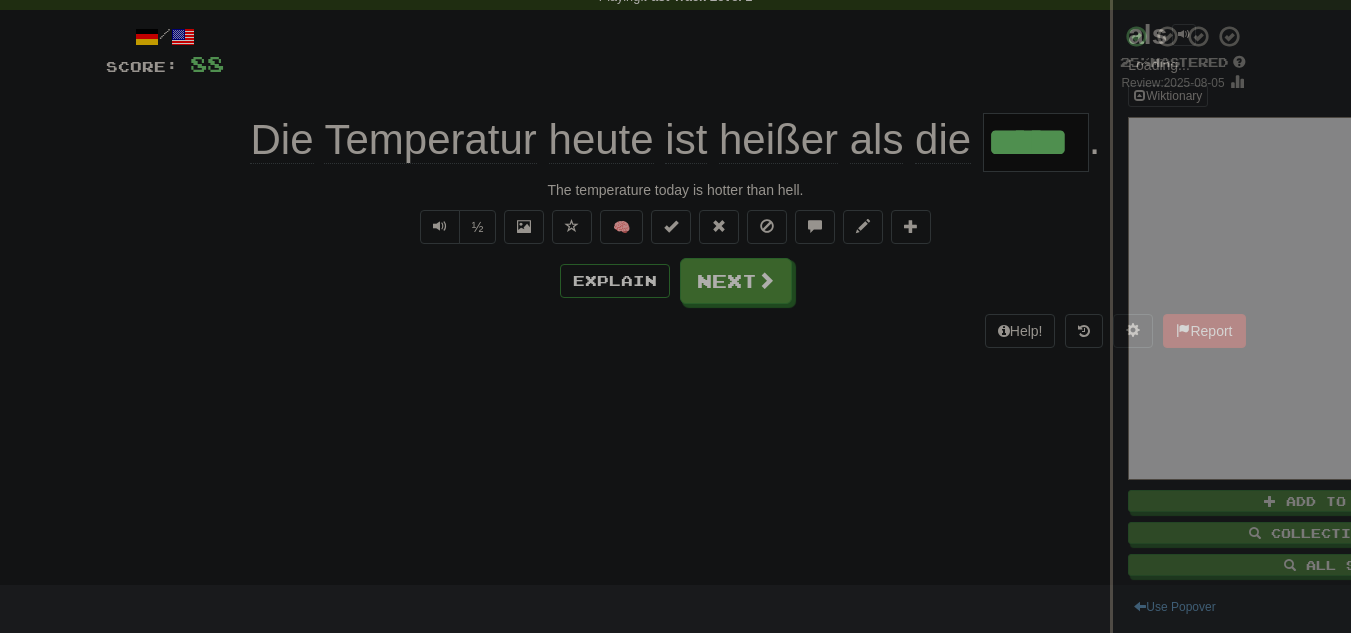 click on "Dashboard
Clozemaster
[USERNAME]
/
Toggle Dropdown
Dashboard
Leaderboard
Activity Feed
Notifications
Profile
Discussions
Deutsch
/
English
Streak:
2
Review:
20
Points Today: 0
Languages
Account
Logout
[USERNAME]
/
Toggle Dropdown
Dashboard
Leaderboard
Activity Feed
Notifications
Profile
Discussions
Deutsch
/
English
Streak:
2
Review:
20
Points Today: 0
Languages
Account
Logout
clozemaster
Correct   :   7 Incorrect   :   0 To go   :   3 Playing :  Fast Track Level 1  /  Score:   88 + 8 25 %  Mastered Review:  [DATE] Die   Temperatur   heute   ist   heißer   als   die   ***** . ½ 🧠 Explain Next  Help!" at bounding box center (675, 573) 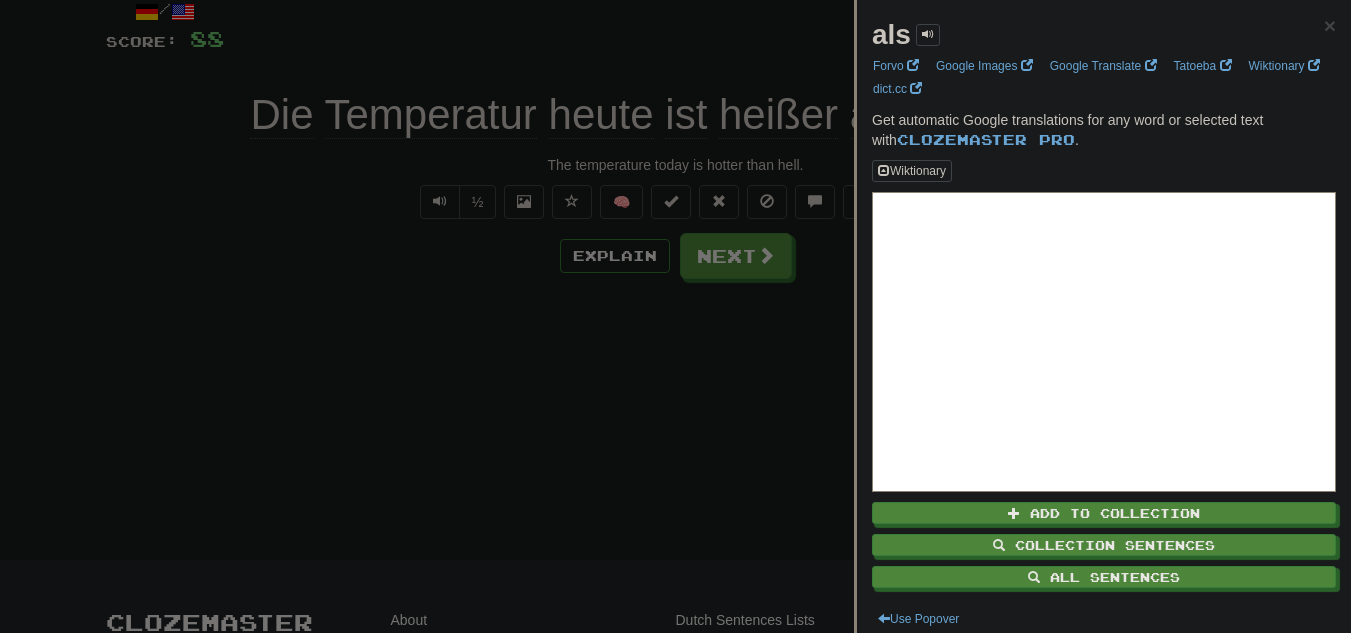 scroll, scrollTop: 124, scrollLeft: 0, axis: vertical 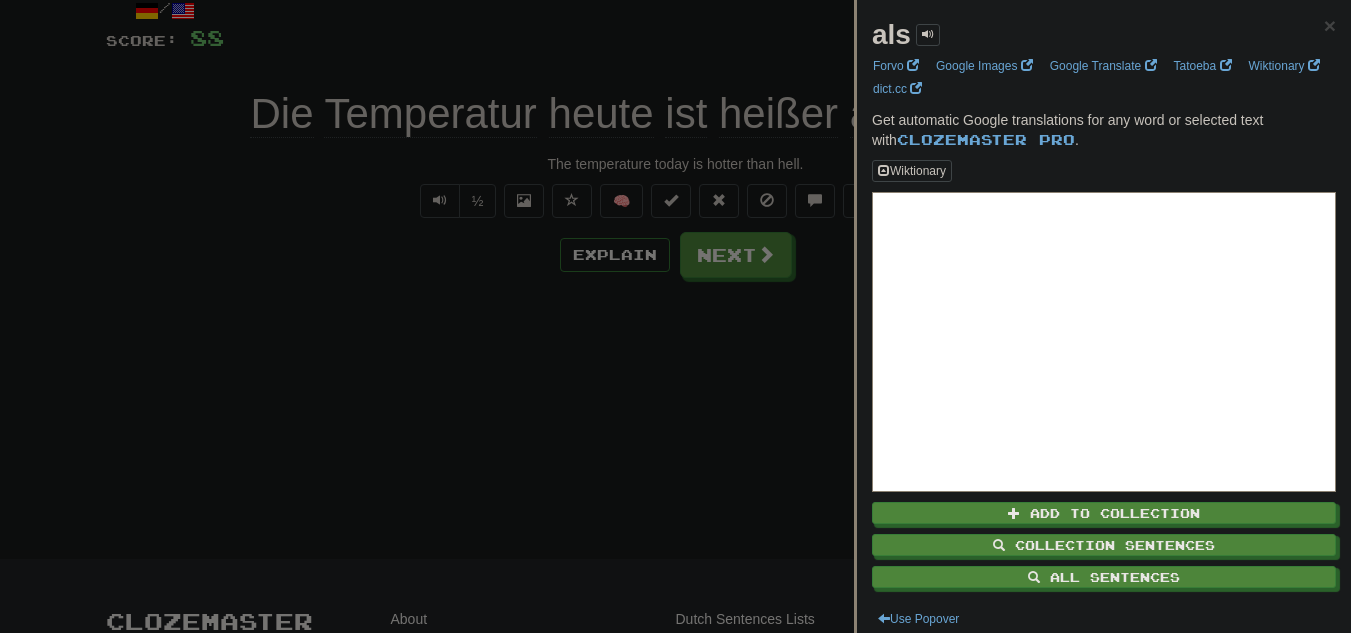click at bounding box center [675, 316] 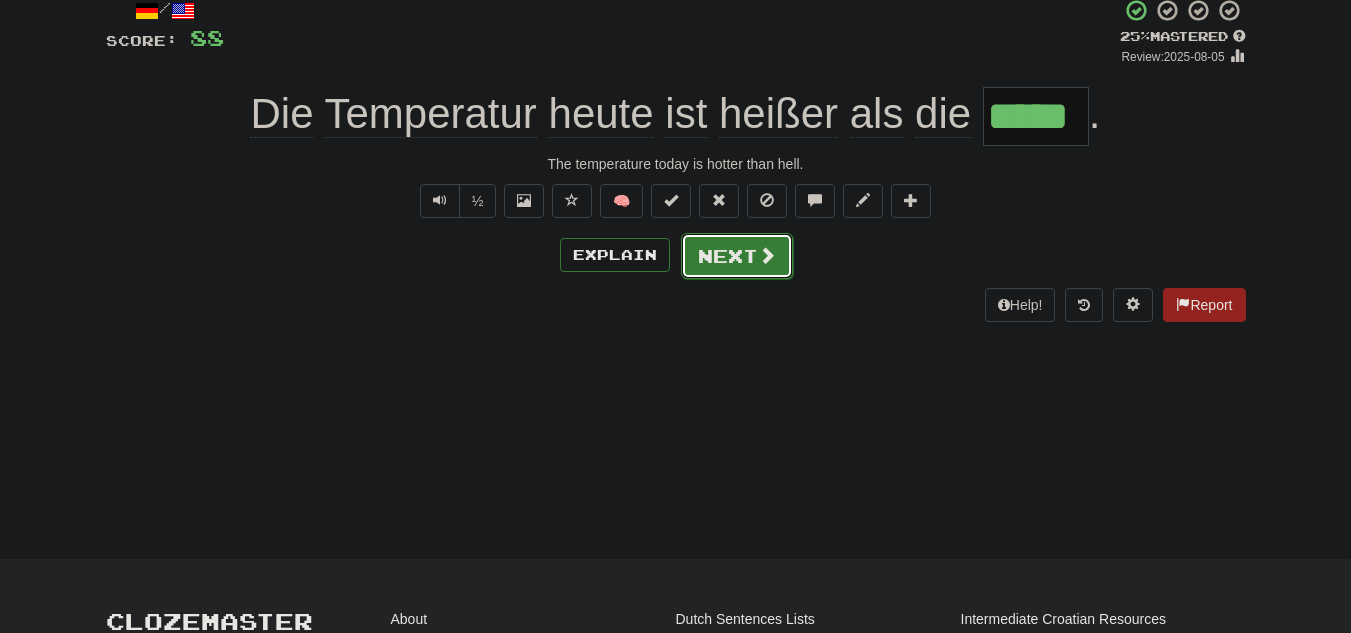 click on "Next" at bounding box center [737, 256] 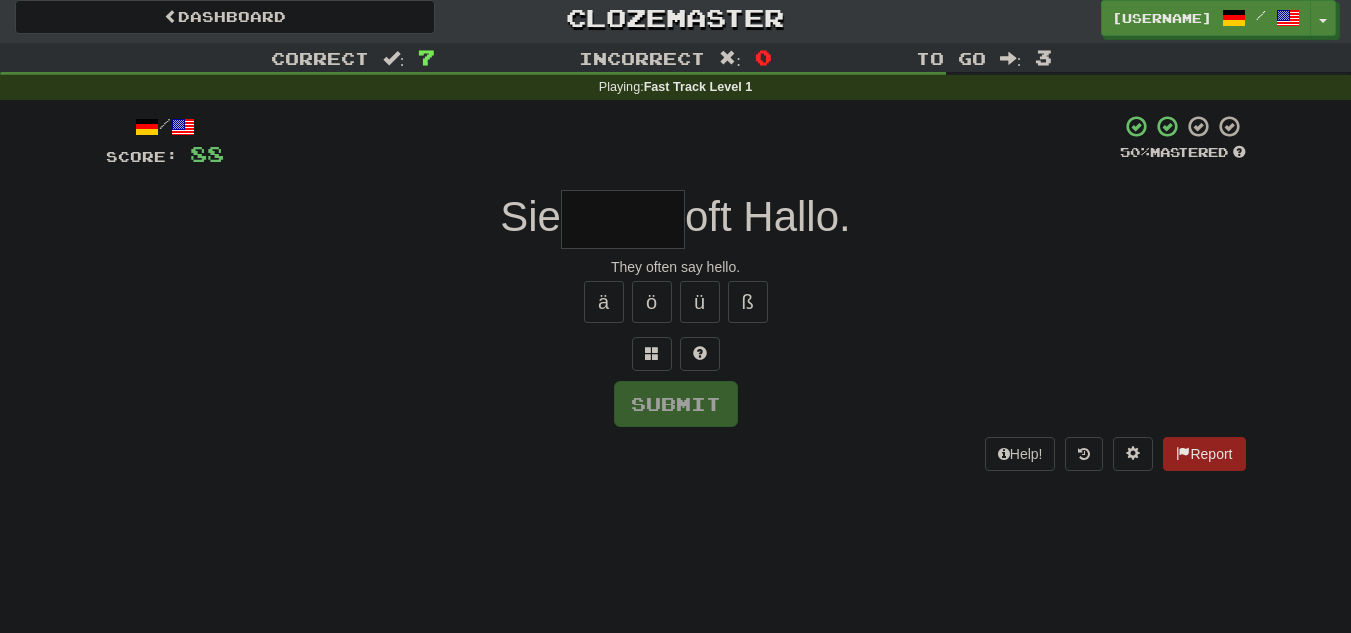 scroll, scrollTop: 7, scrollLeft: 0, axis: vertical 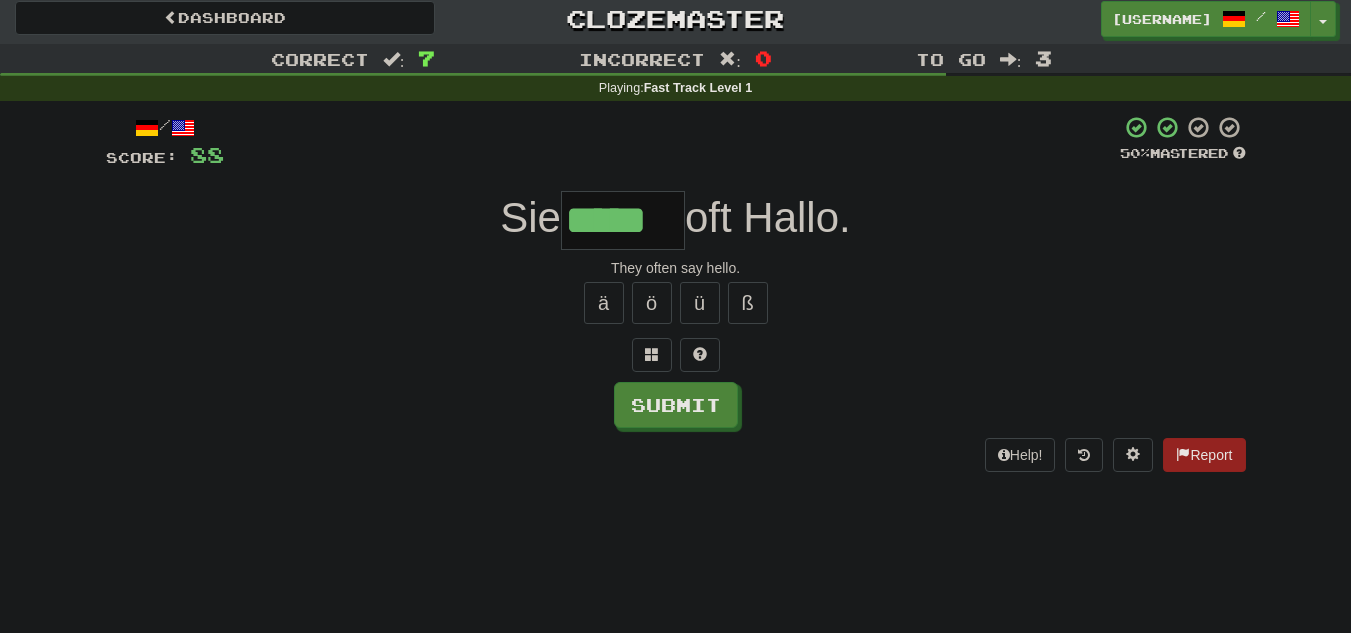 type on "*****" 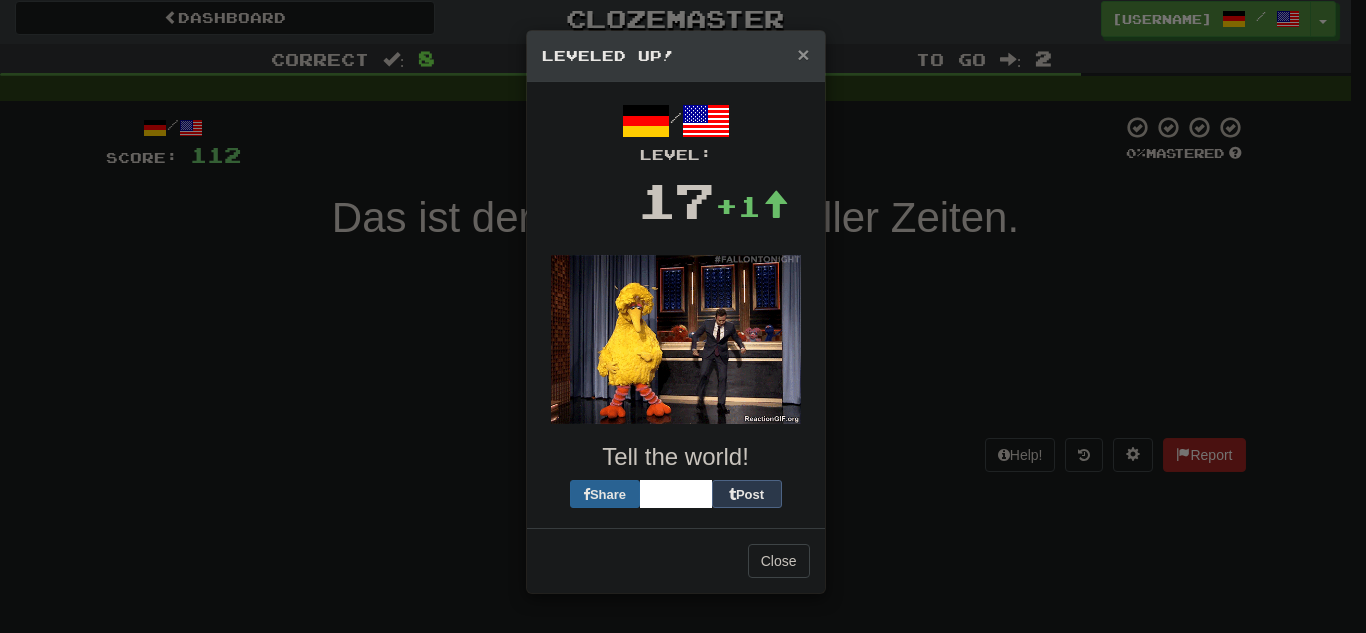 click on "×" at bounding box center (803, 54) 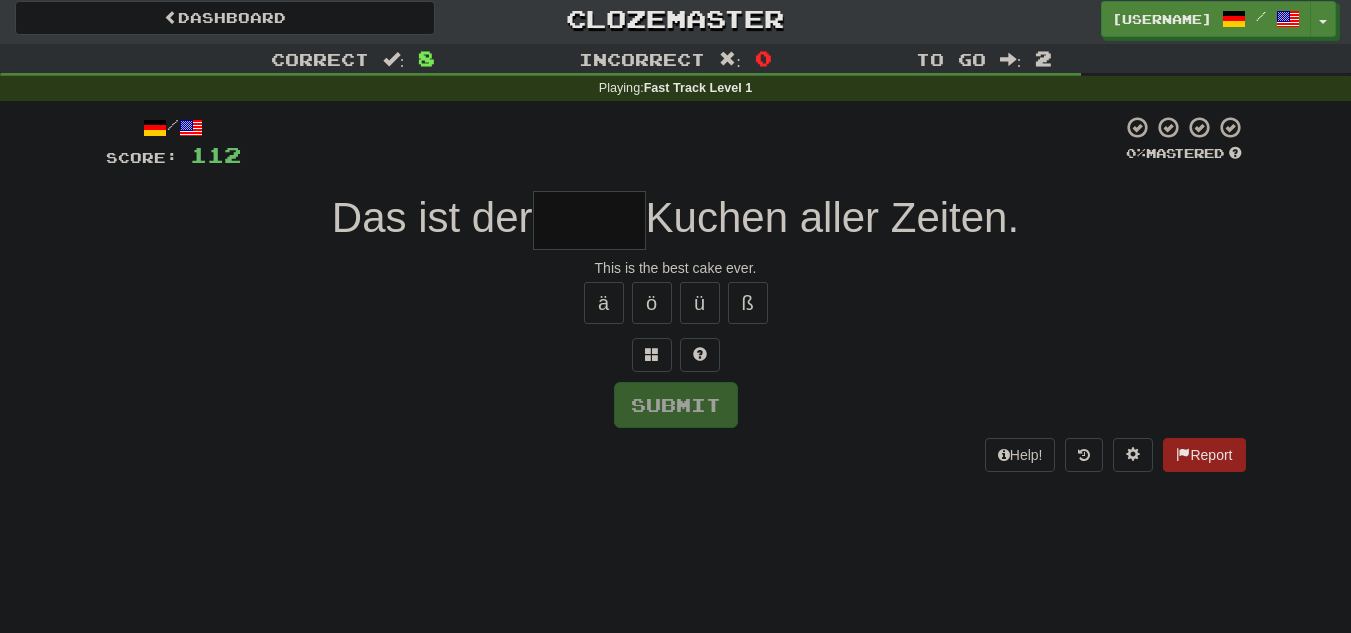 click at bounding box center (589, 220) 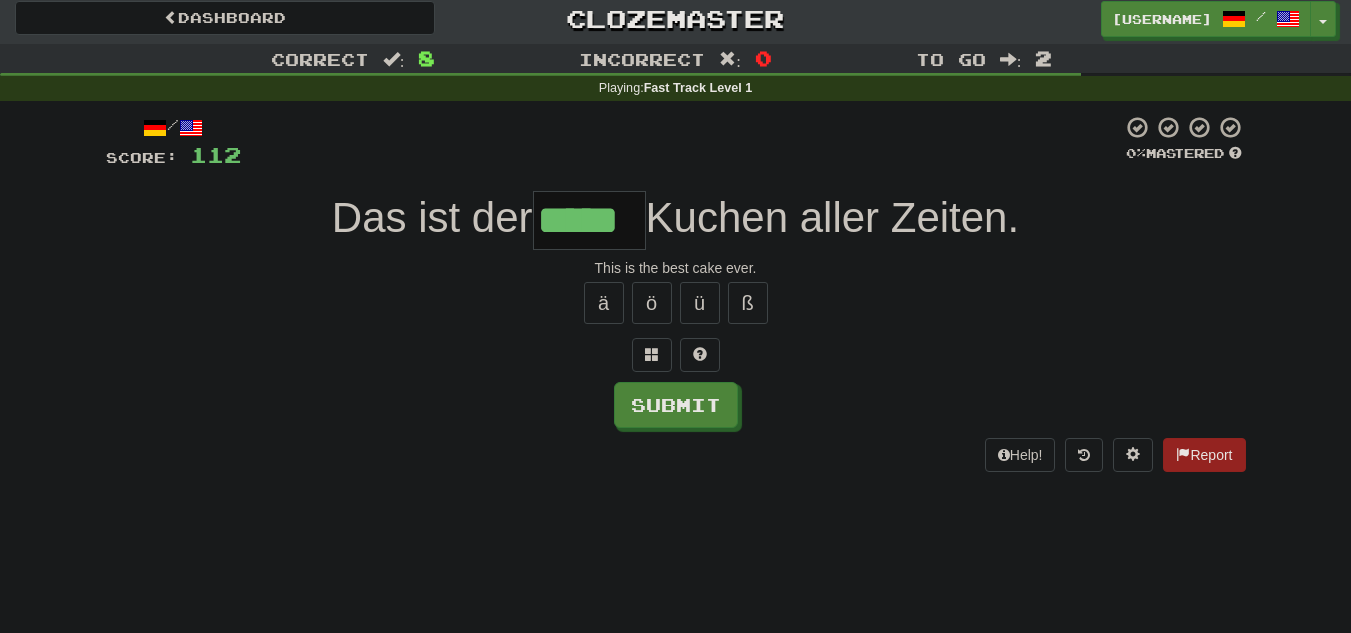 scroll, scrollTop: 0, scrollLeft: 0, axis: both 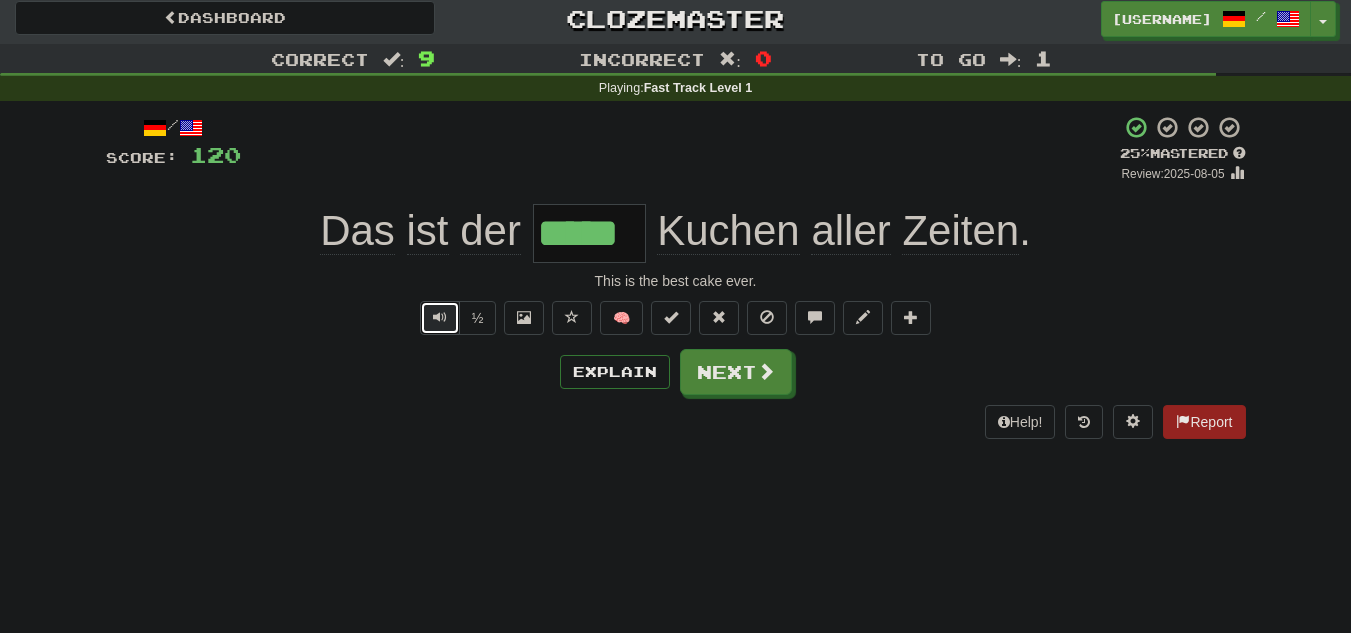 click at bounding box center (440, 317) 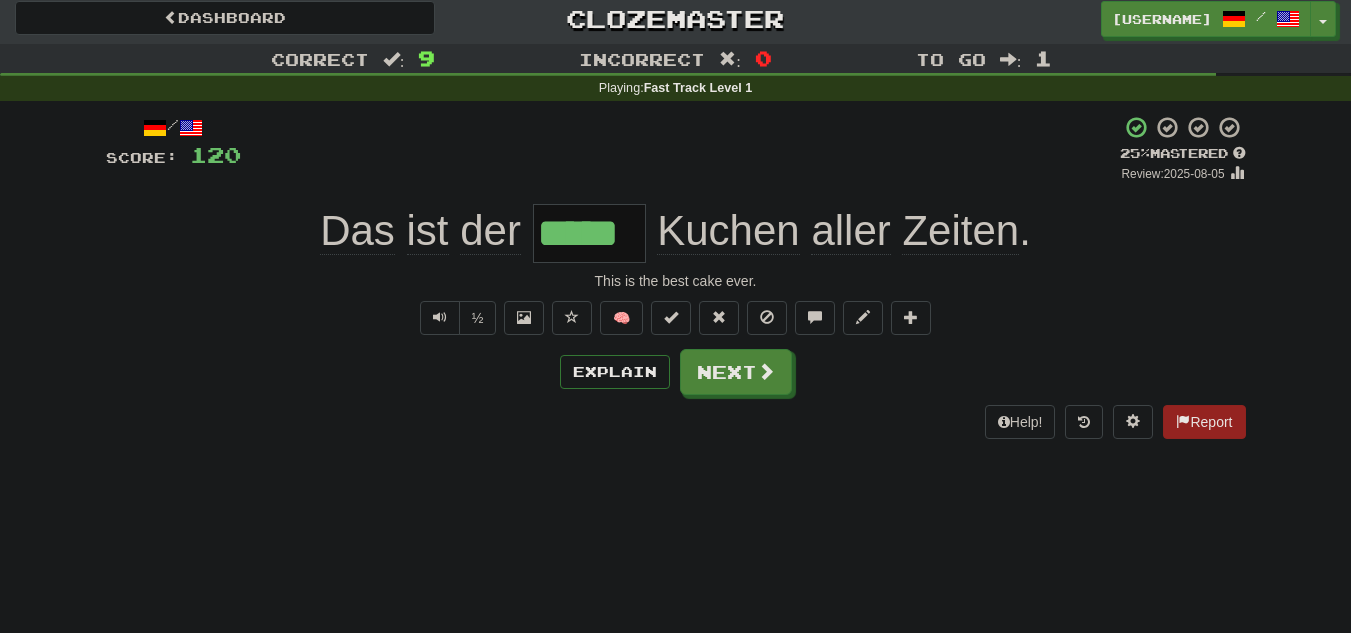 click on "Kuchen" at bounding box center [728, 231] 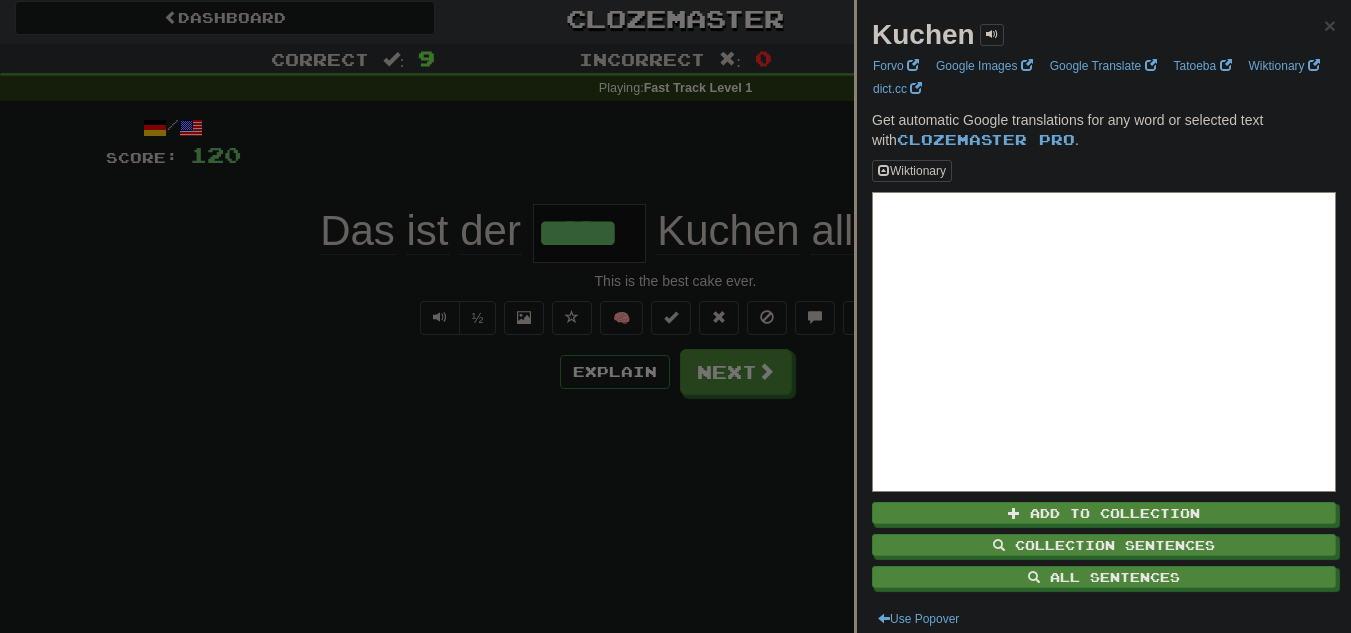 click at bounding box center [675, 316] 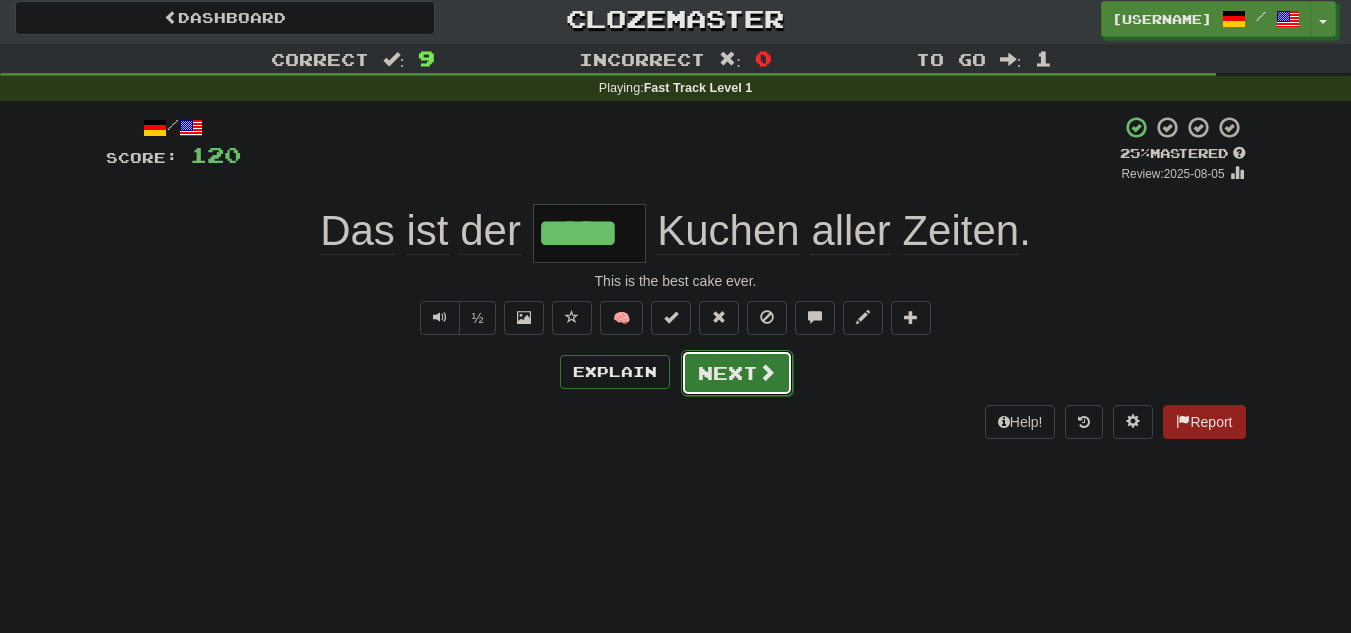 click on "Next" at bounding box center (737, 373) 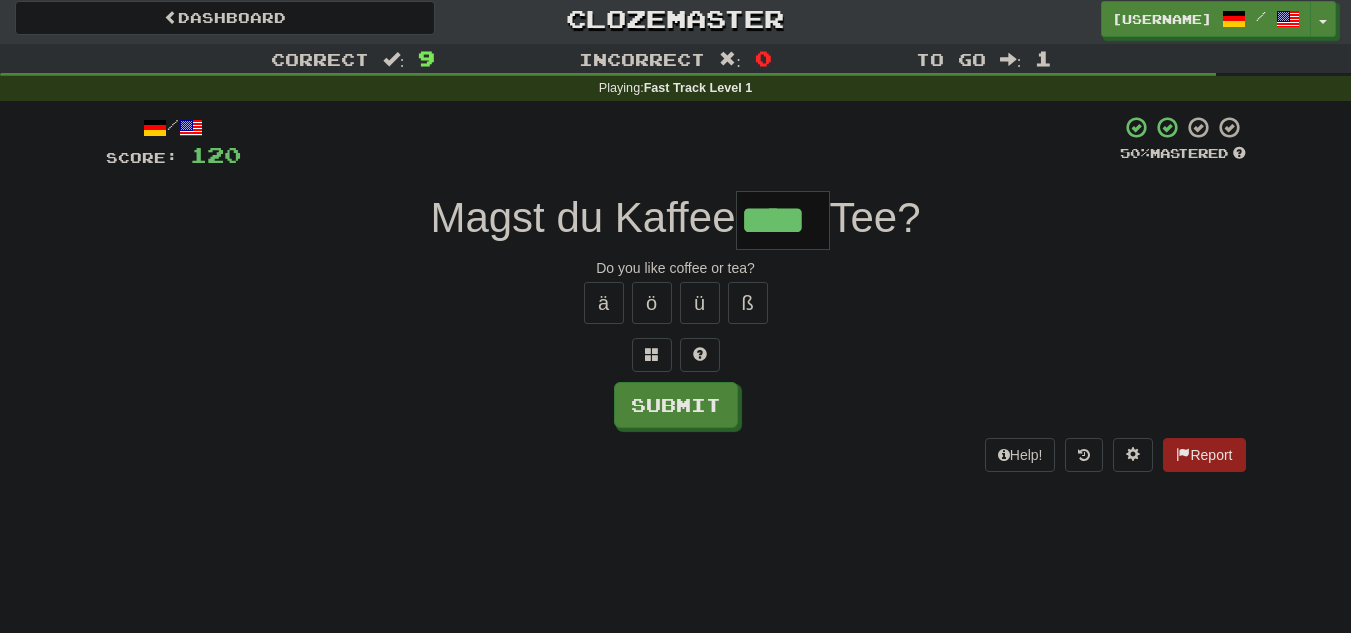 type on "****" 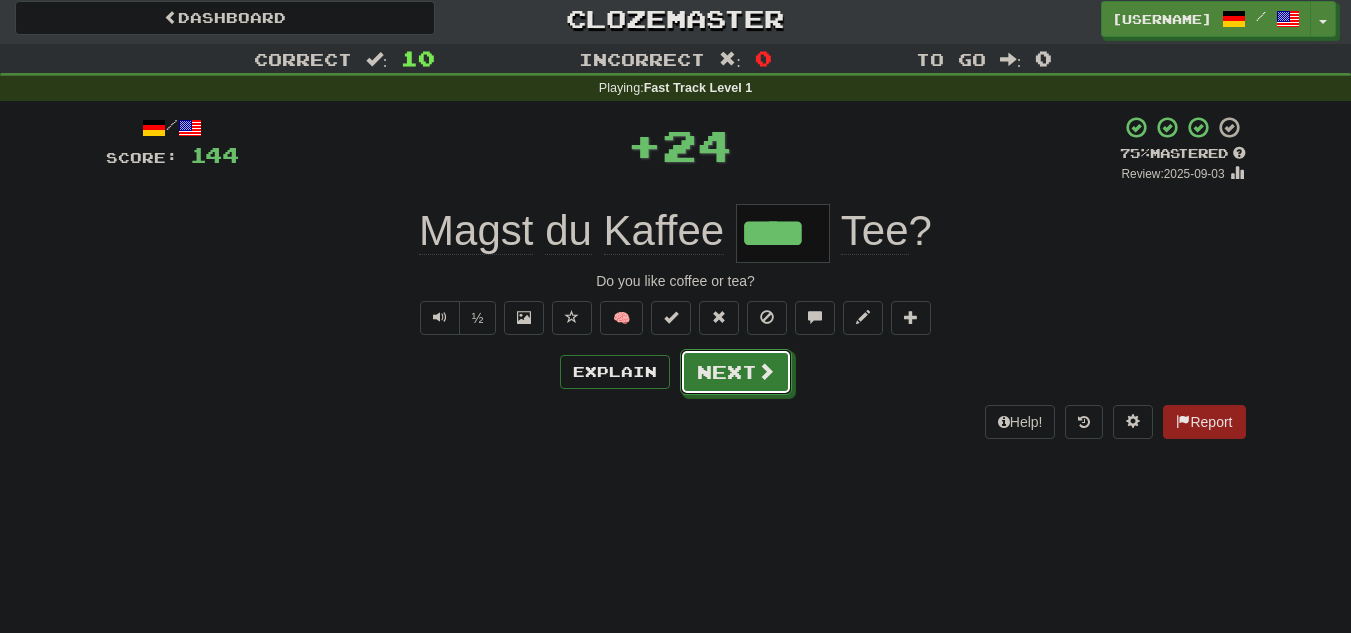click on "Next" at bounding box center [736, 372] 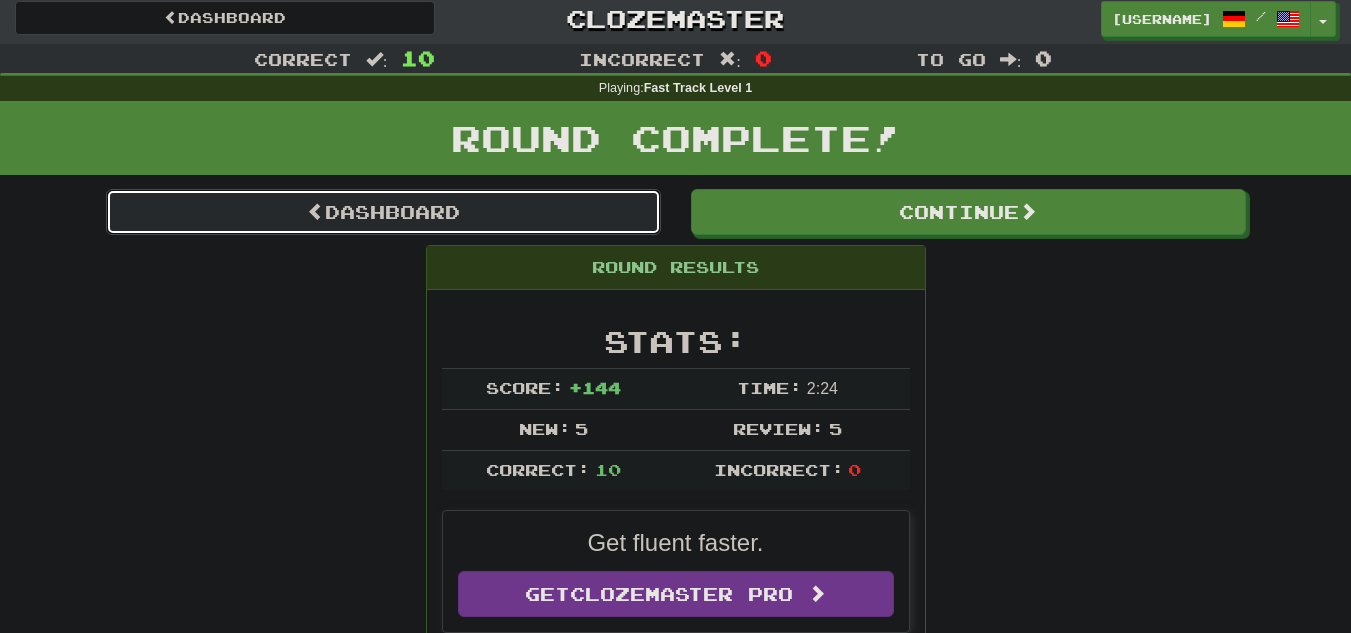 click on "Dashboard" at bounding box center (383, 212) 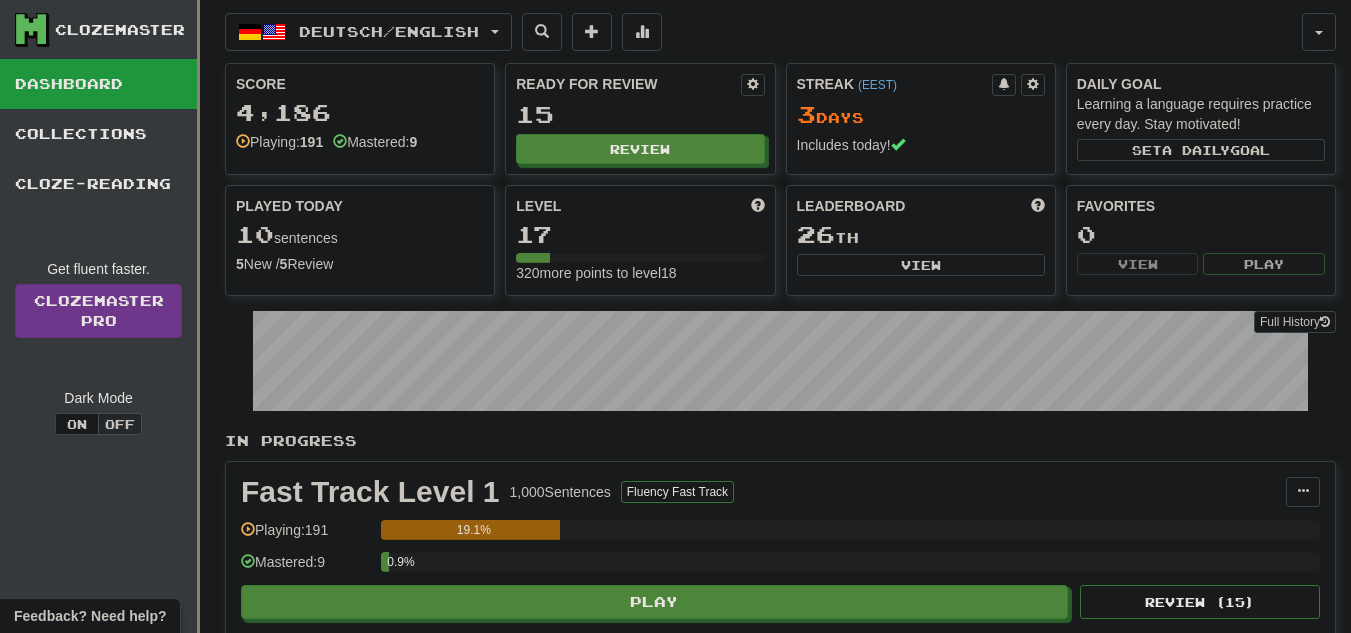 scroll, scrollTop: 0, scrollLeft: 0, axis: both 